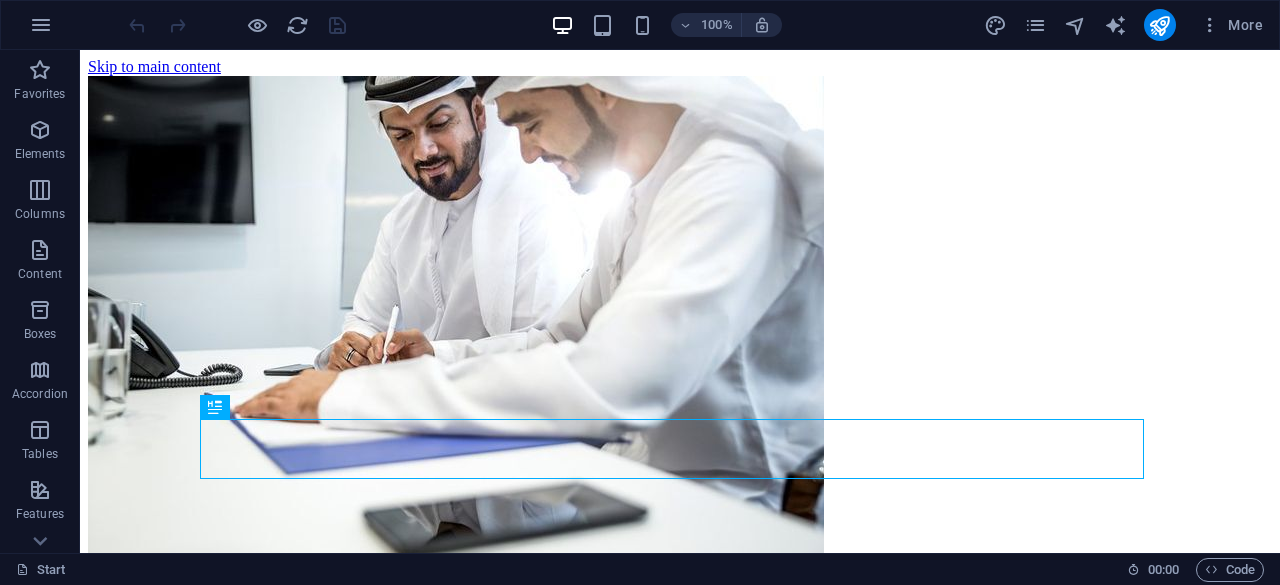 scroll, scrollTop: 391, scrollLeft: 0, axis: vertical 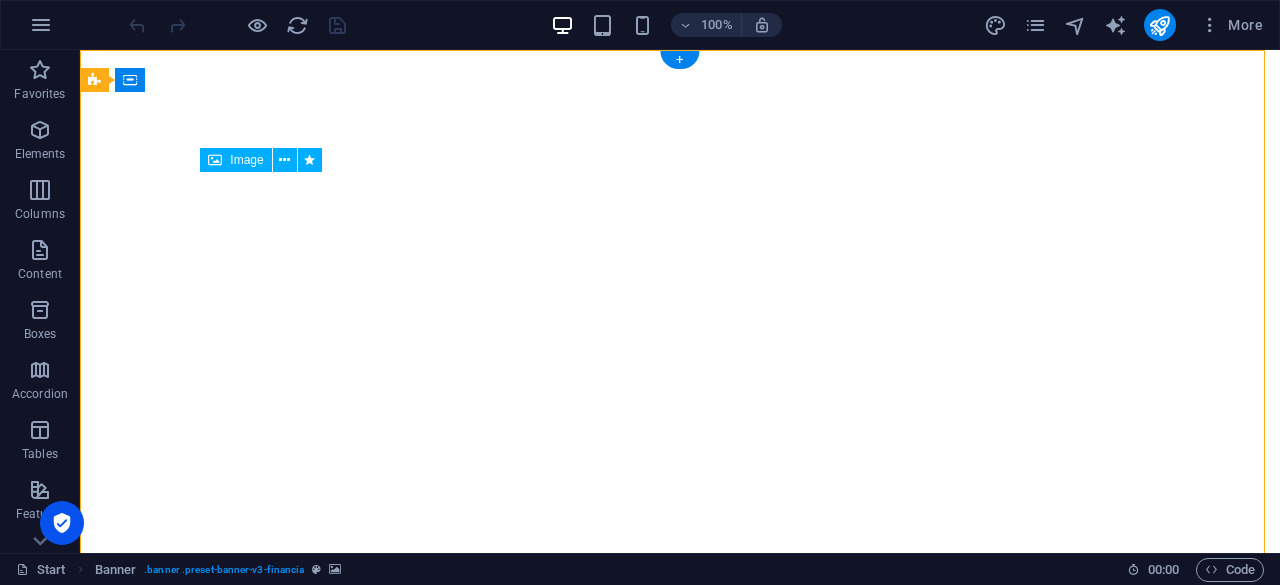 drag, startPoint x: 396, startPoint y: 276, endPoint x: 682, endPoint y: 326, distance: 290.33774 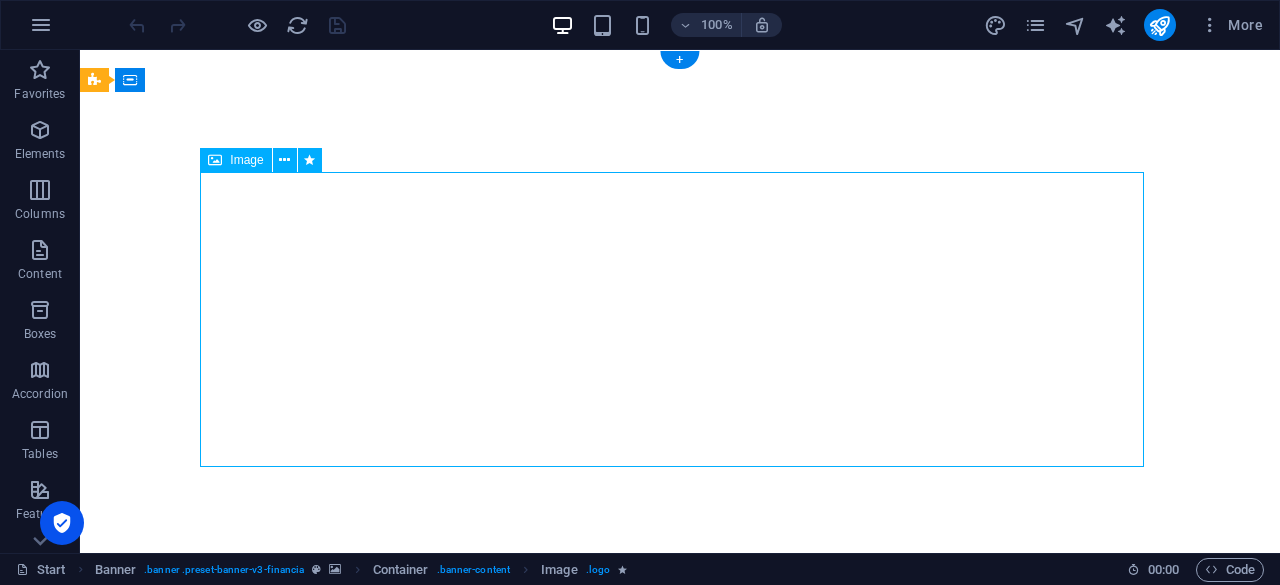 click at bounding box center (680, 1096) 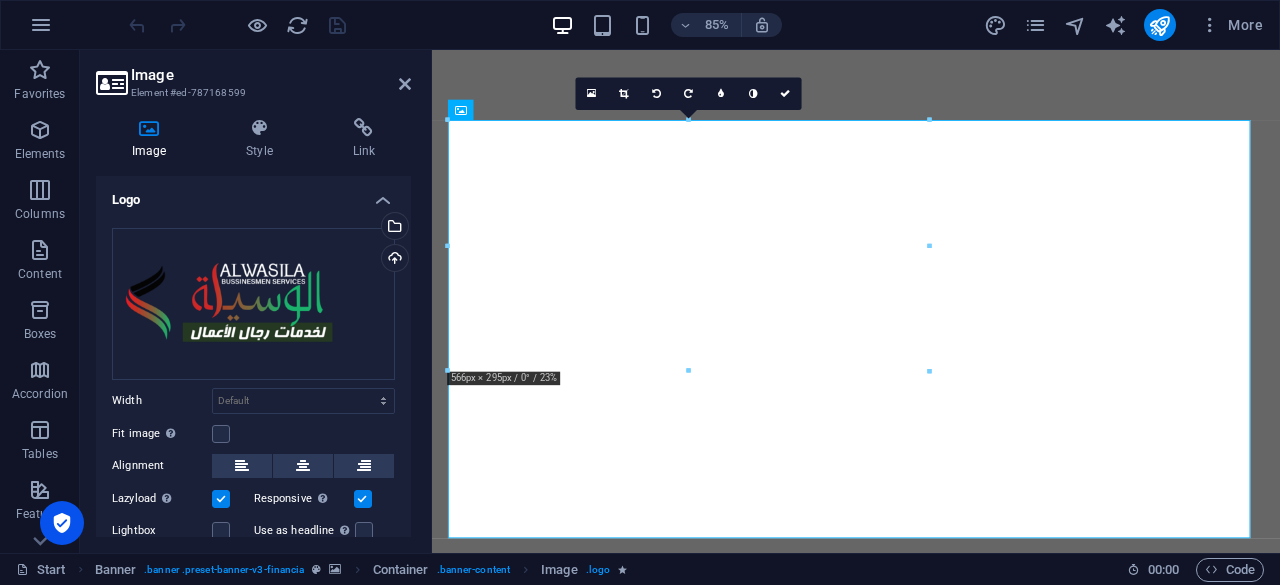 scroll, scrollTop: 0, scrollLeft: 0, axis: both 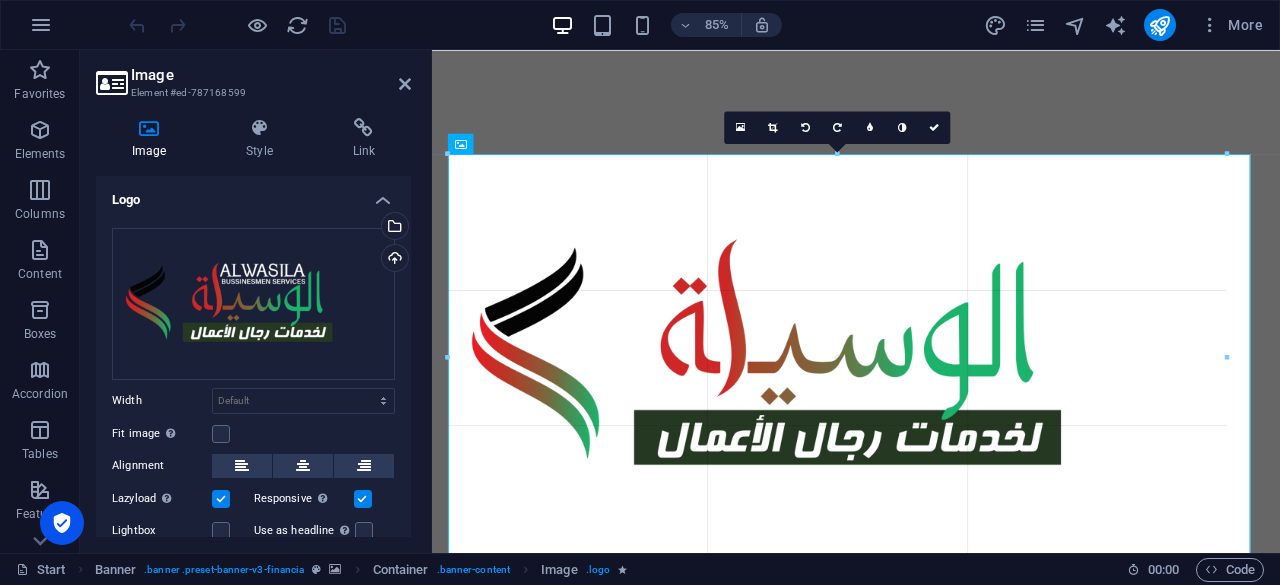 drag, startPoint x: 460, startPoint y: 277, endPoint x: 94, endPoint y: 169, distance: 381.6019 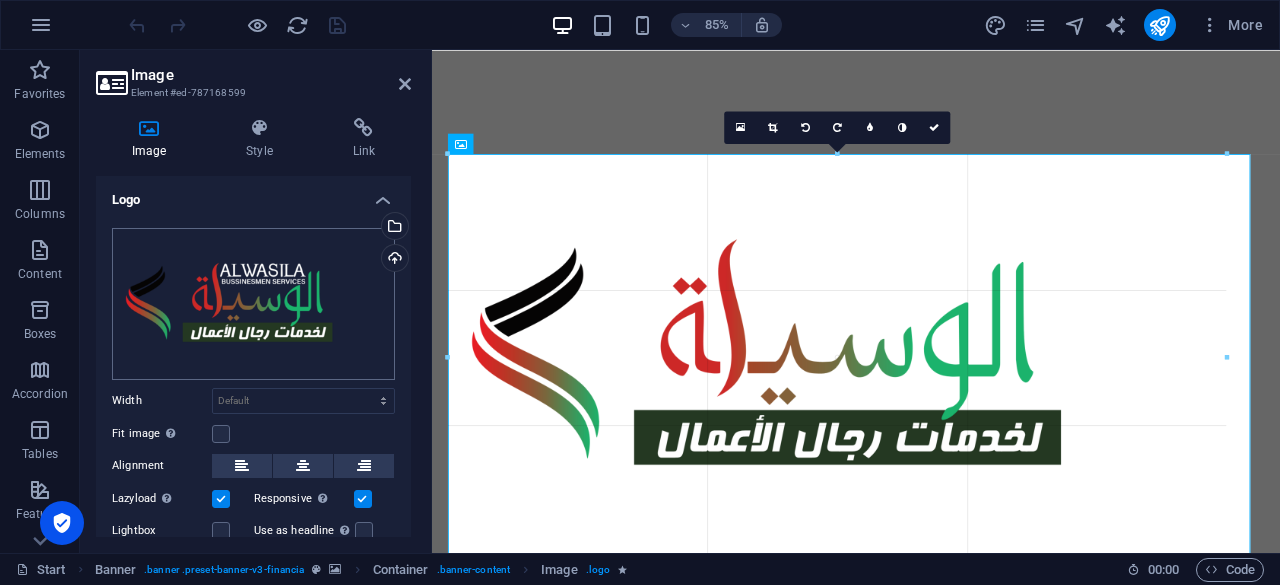 type on "916" 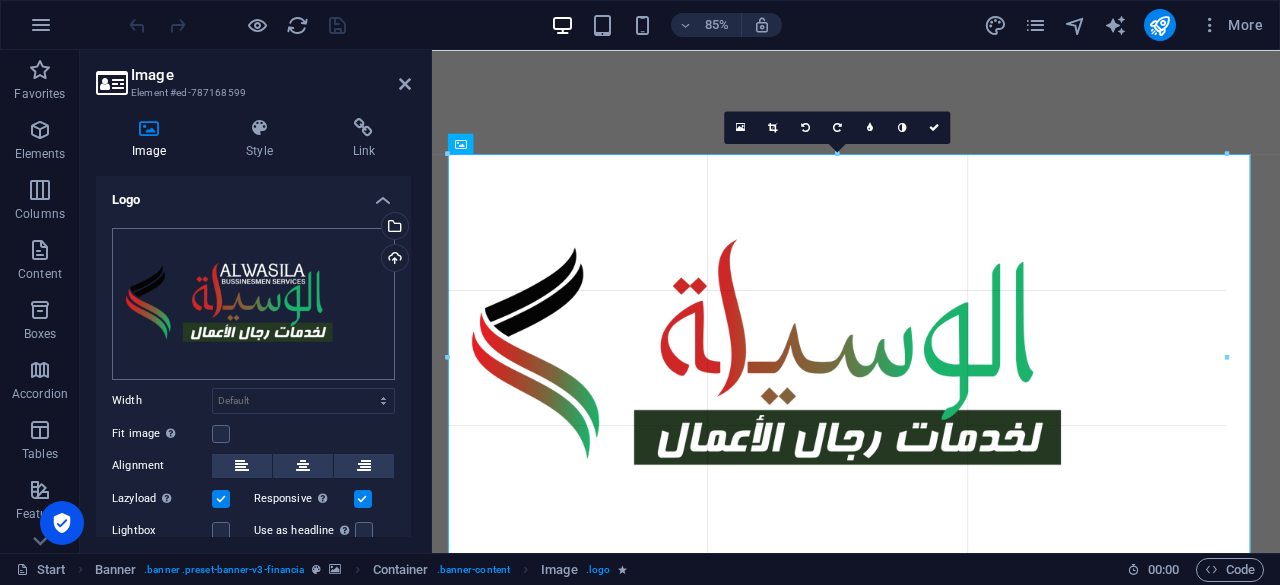 select on "px" 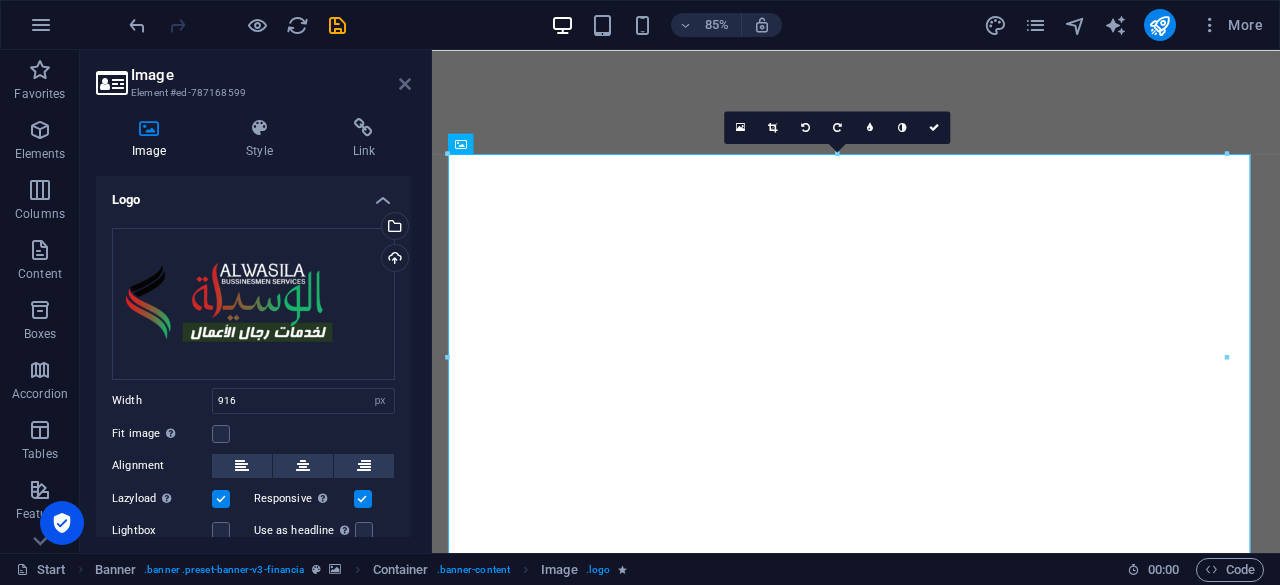 click at bounding box center [405, 84] 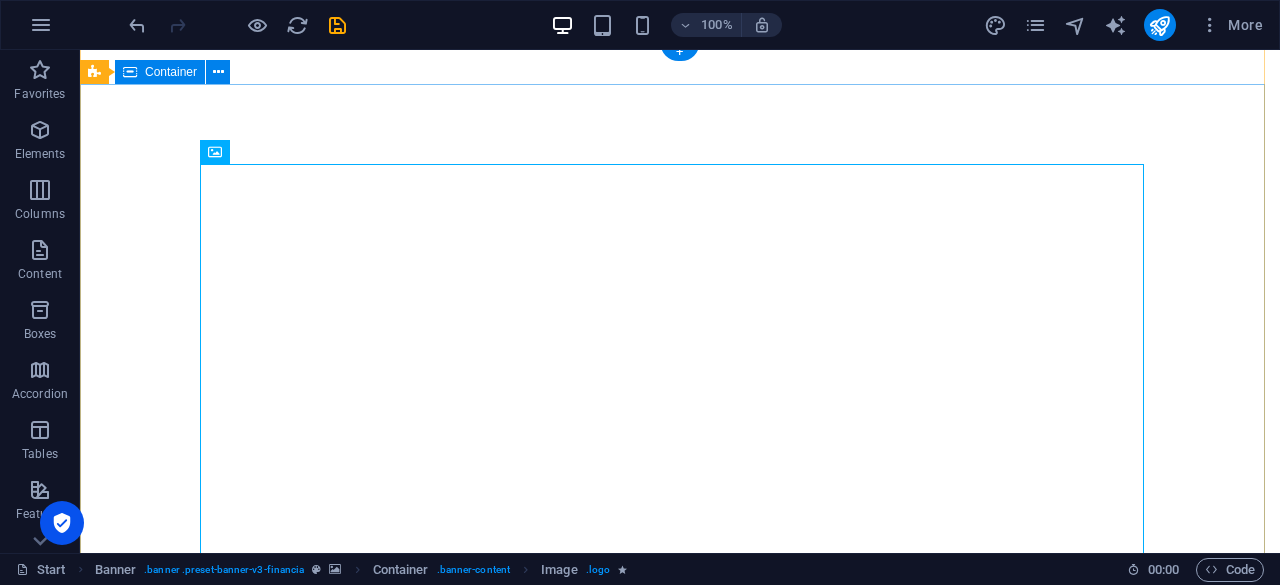 scroll, scrollTop: 300, scrollLeft: 0, axis: vertical 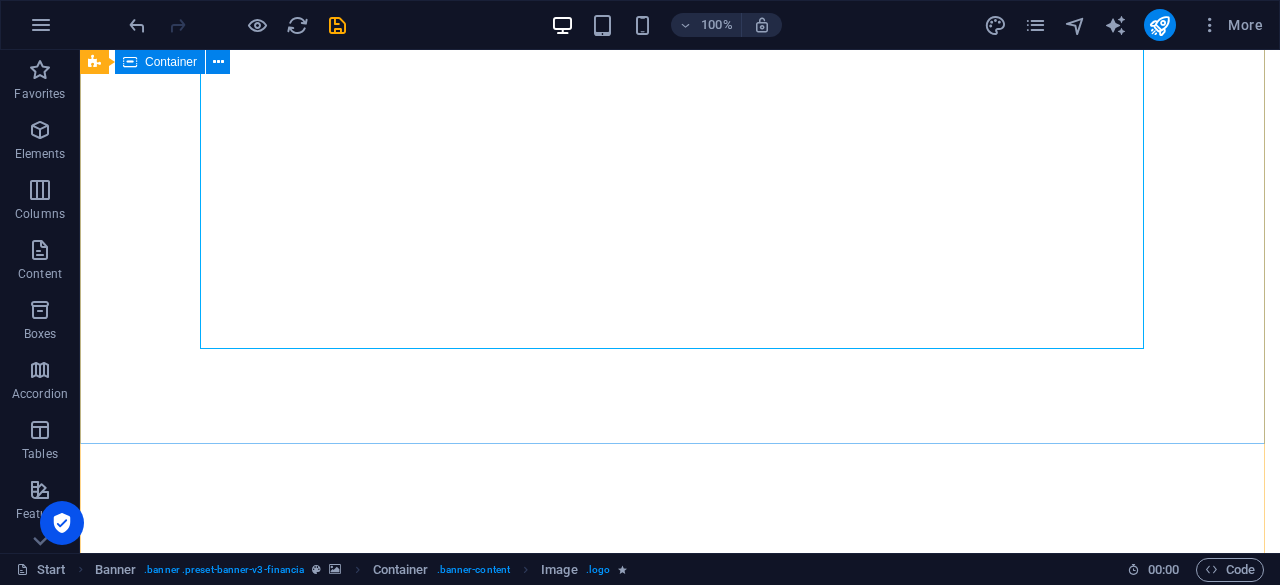 click at bounding box center (680, 1077) 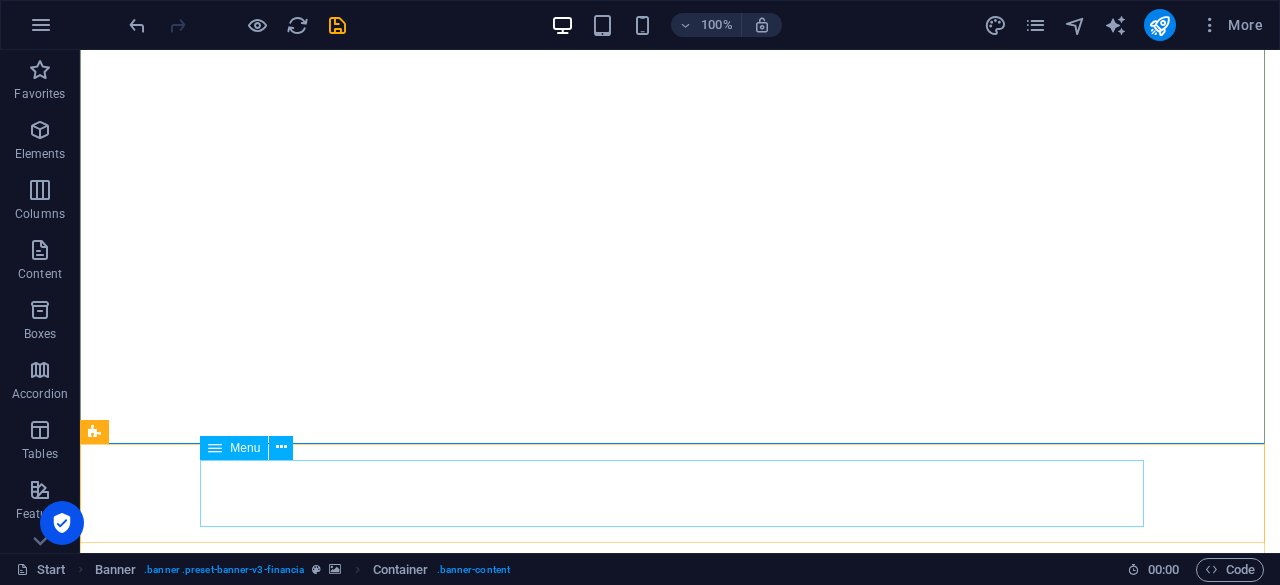scroll, scrollTop: 500, scrollLeft: 0, axis: vertical 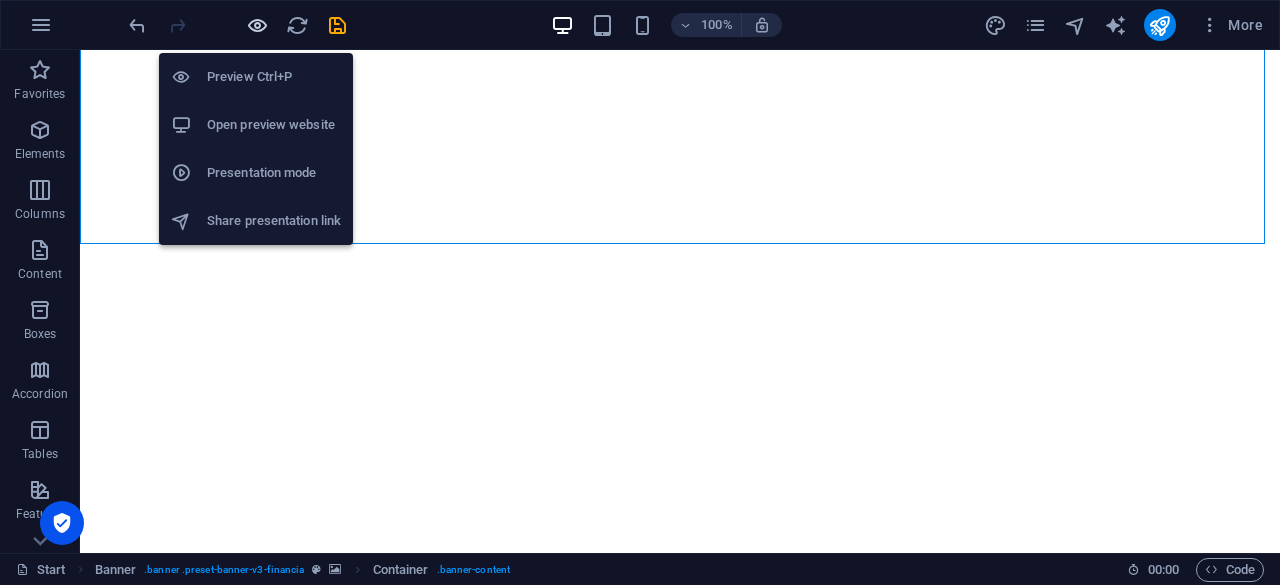 click at bounding box center [257, 25] 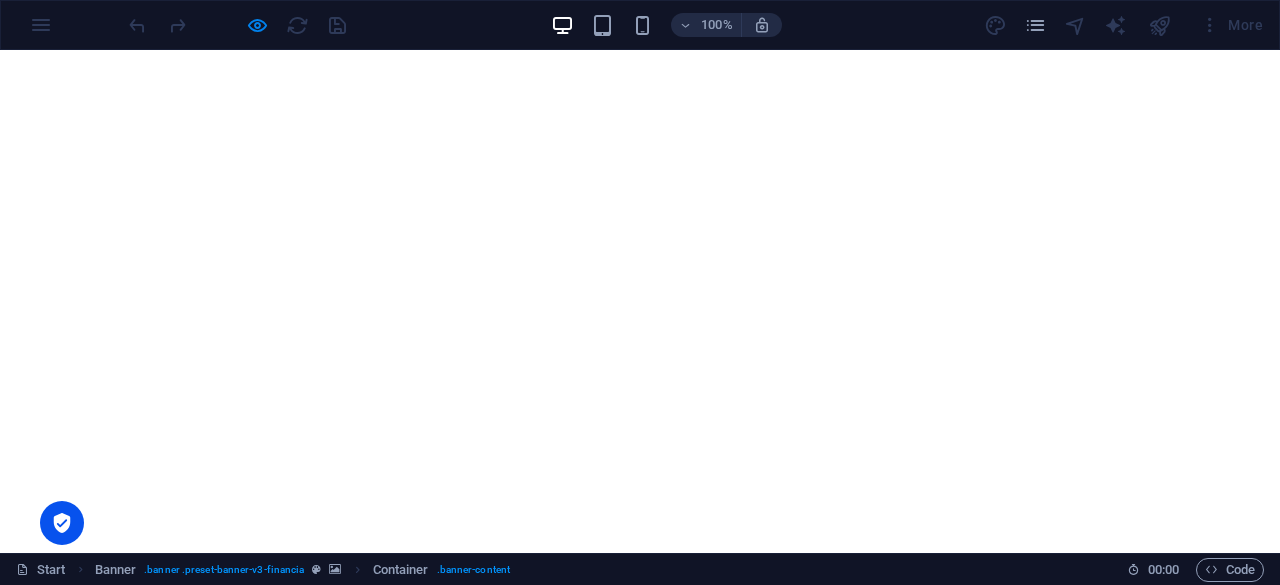 click on "Free consultation" at bounding box center (640, 1252) 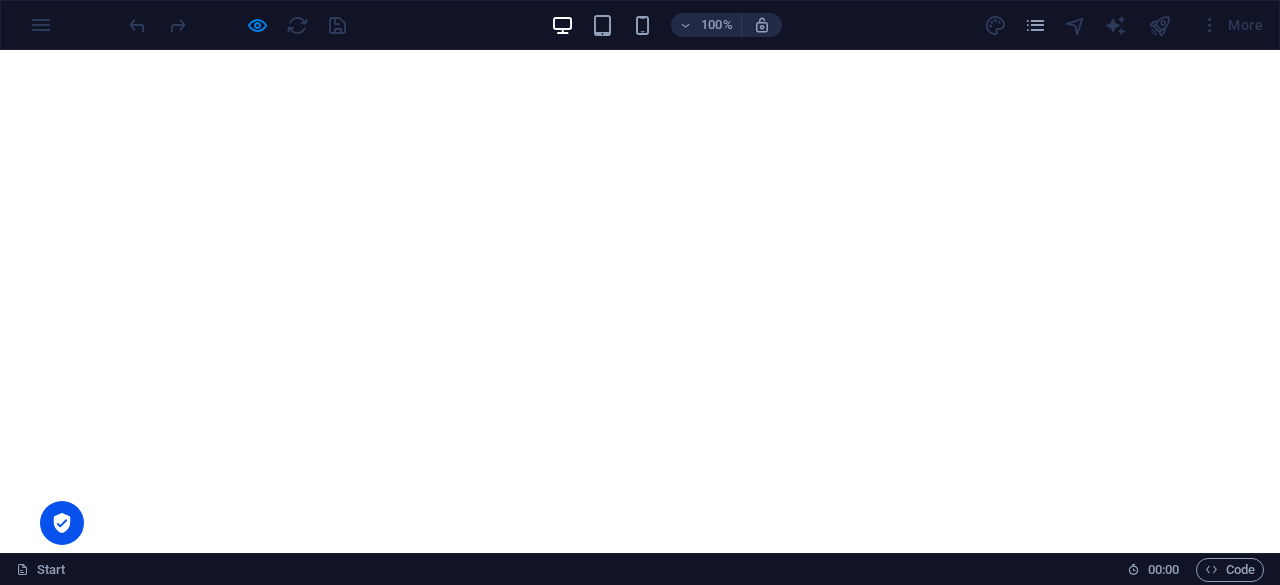 scroll, scrollTop: 0, scrollLeft: 0, axis: both 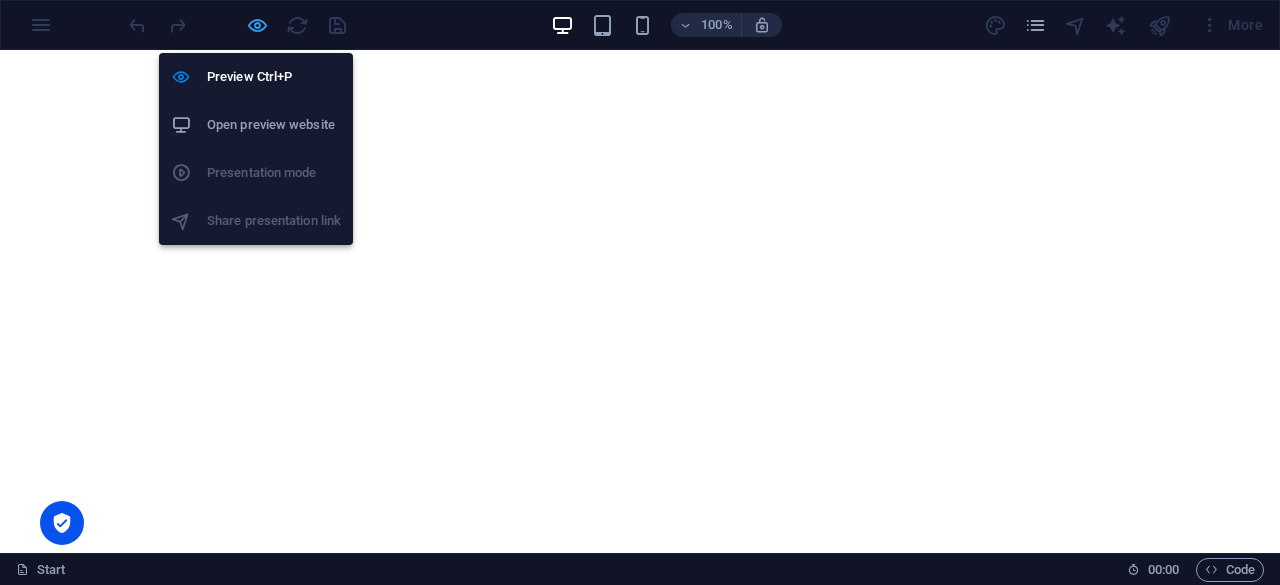 click at bounding box center [257, 25] 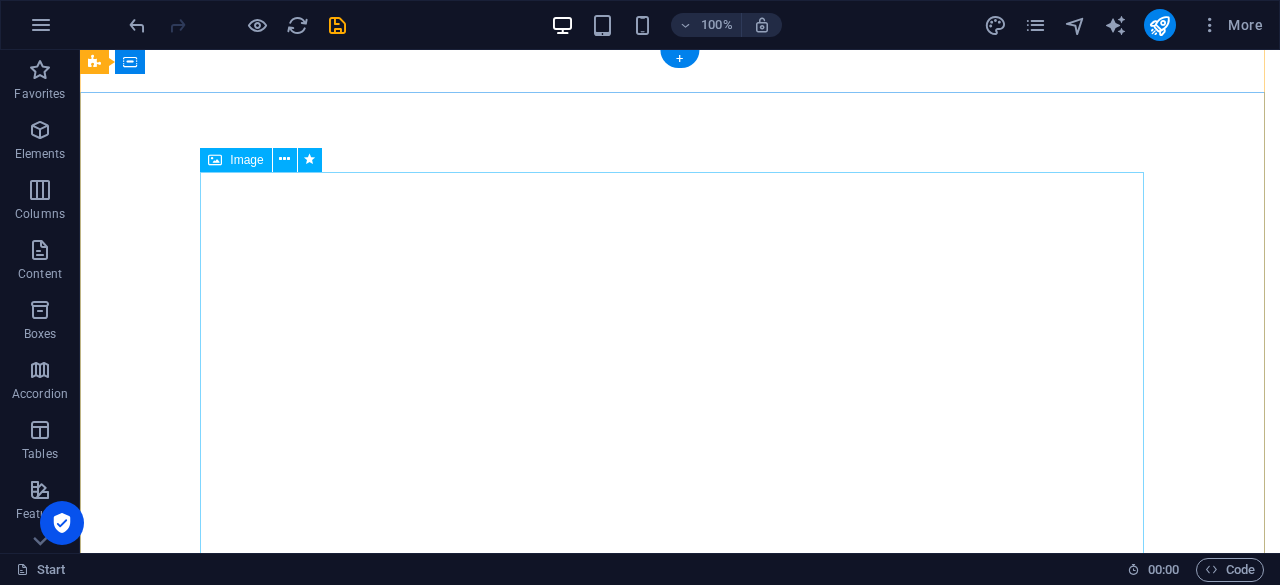 scroll, scrollTop: 0, scrollLeft: 0, axis: both 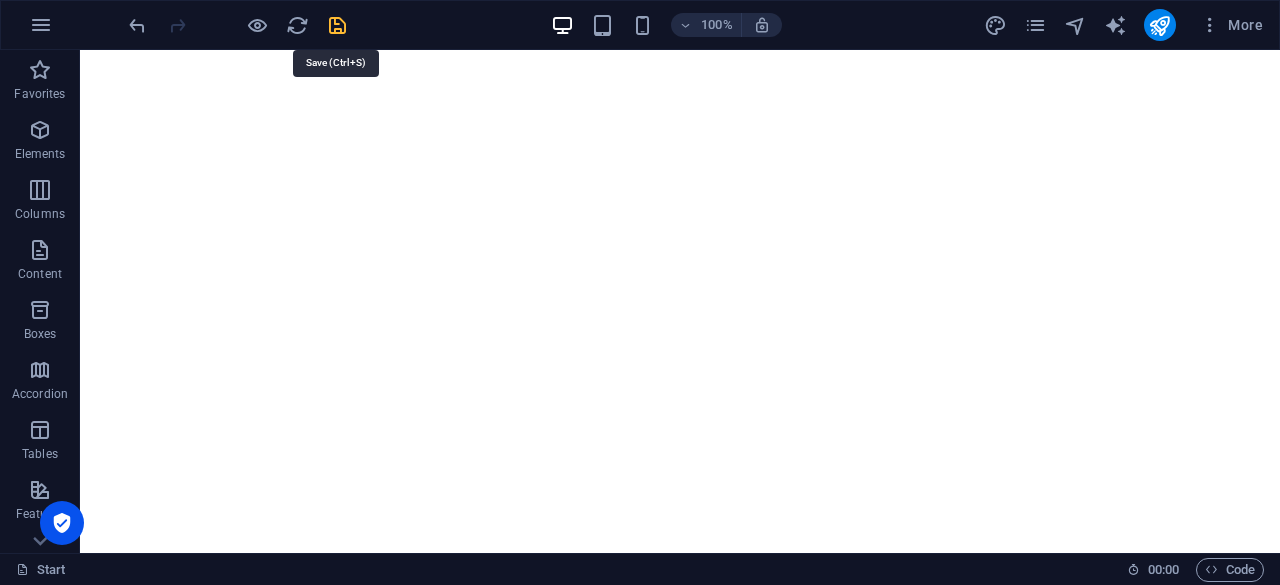 click at bounding box center (337, 25) 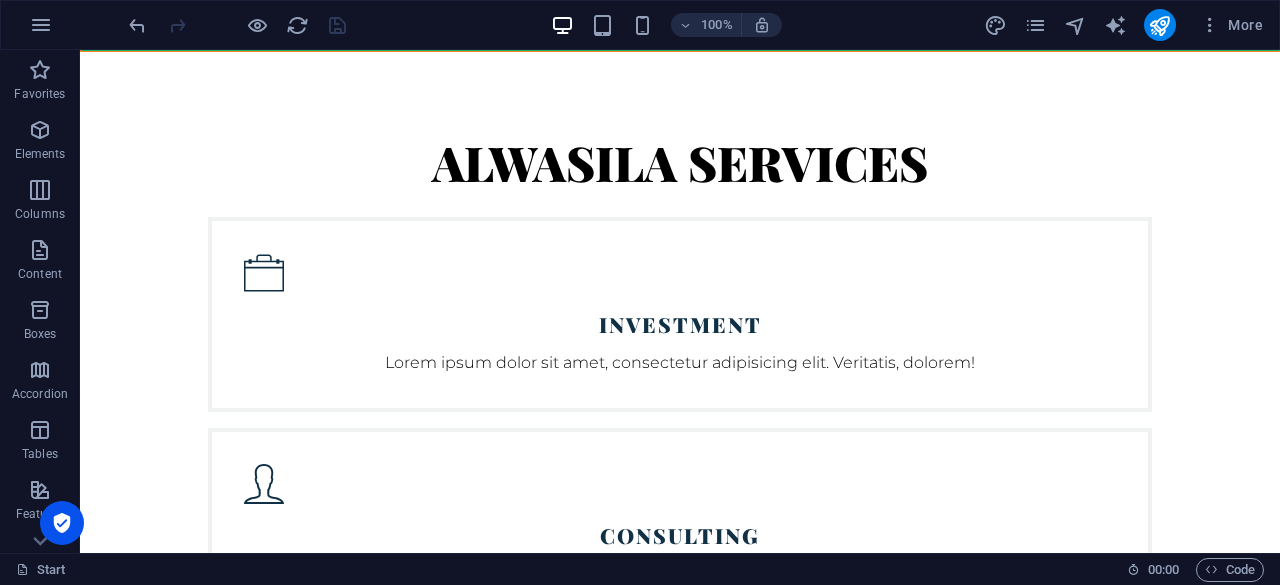 scroll, scrollTop: 4300, scrollLeft: 0, axis: vertical 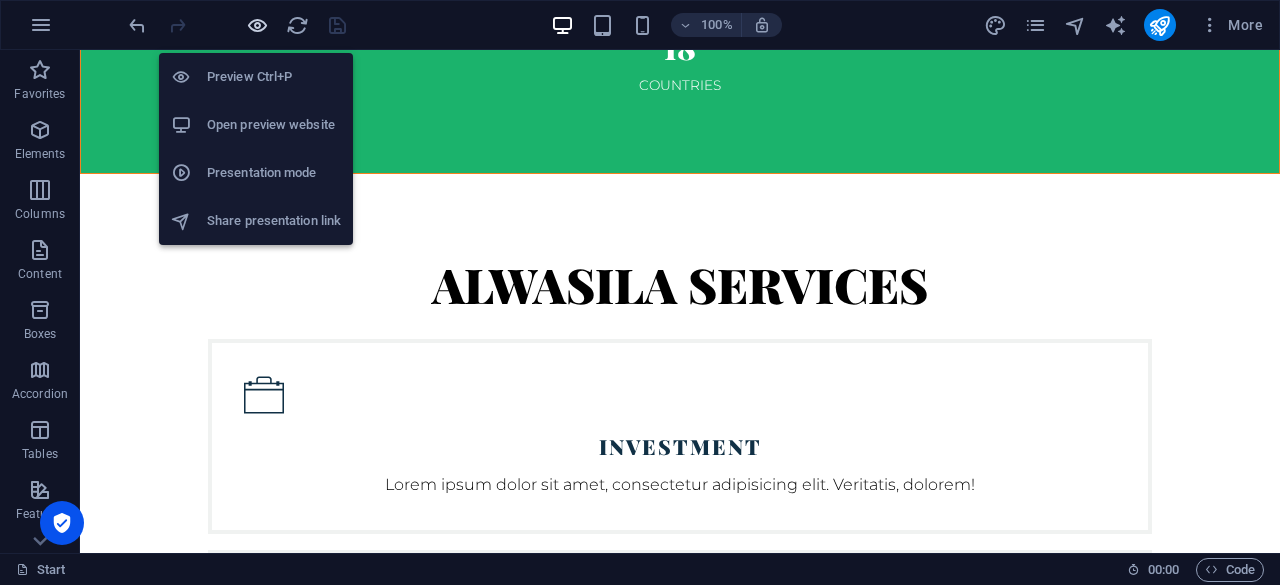 click at bounding box center (257, 25) 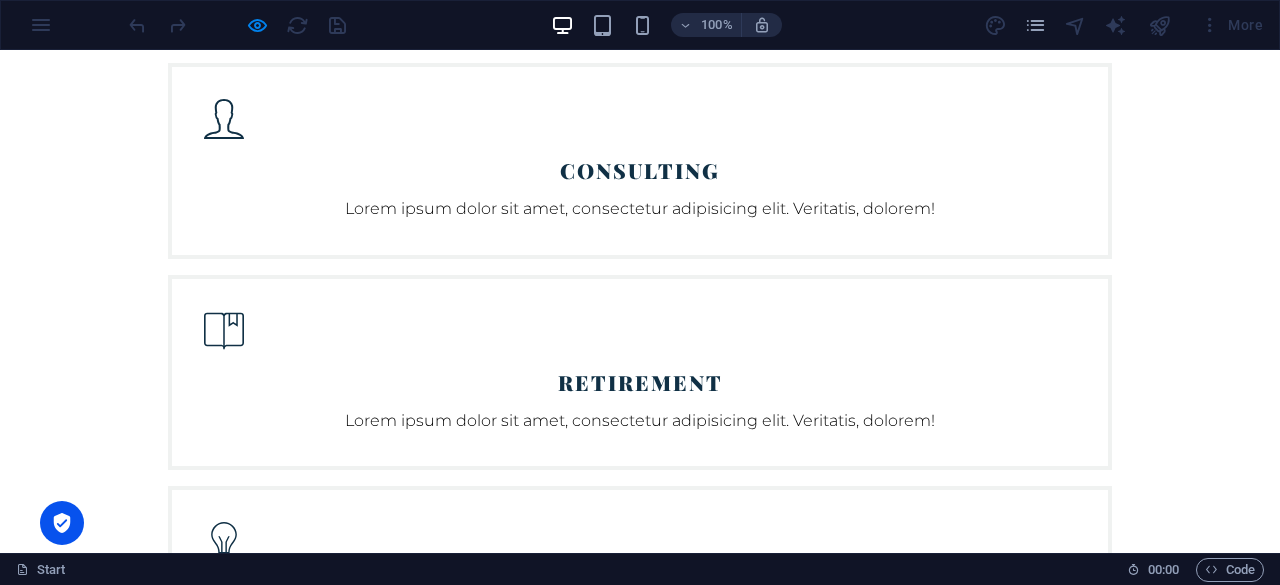 scroll, scrollTop: 4773, scrollLeft: 0, axis: vertical 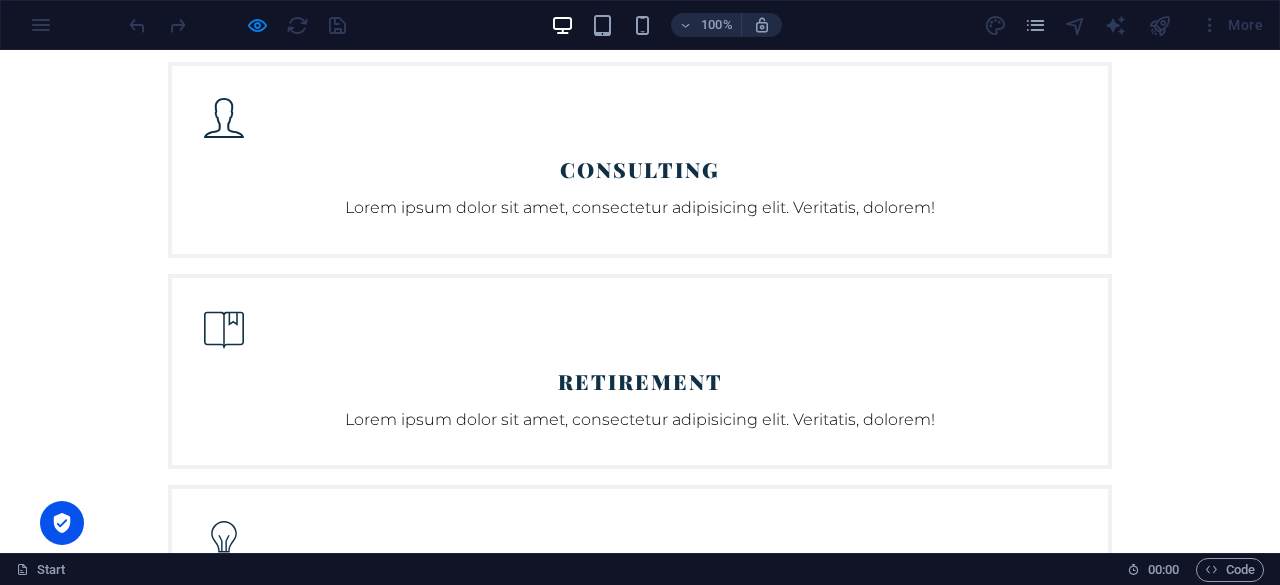 click on "Lorem ipsum dolor sit amet consetetur sadipscing diam nonumy eirmod tempor invidunt ut labore et dolore magna aliquyam erat sed diam voluptua. At vero eos et accusam et [PERSON_NAME] duo [PERSON_NAME] et ea rebum. Stet clita kasd gubergren. [PERSON_NAME] Finance Company" at bounding box center [640, 7494] 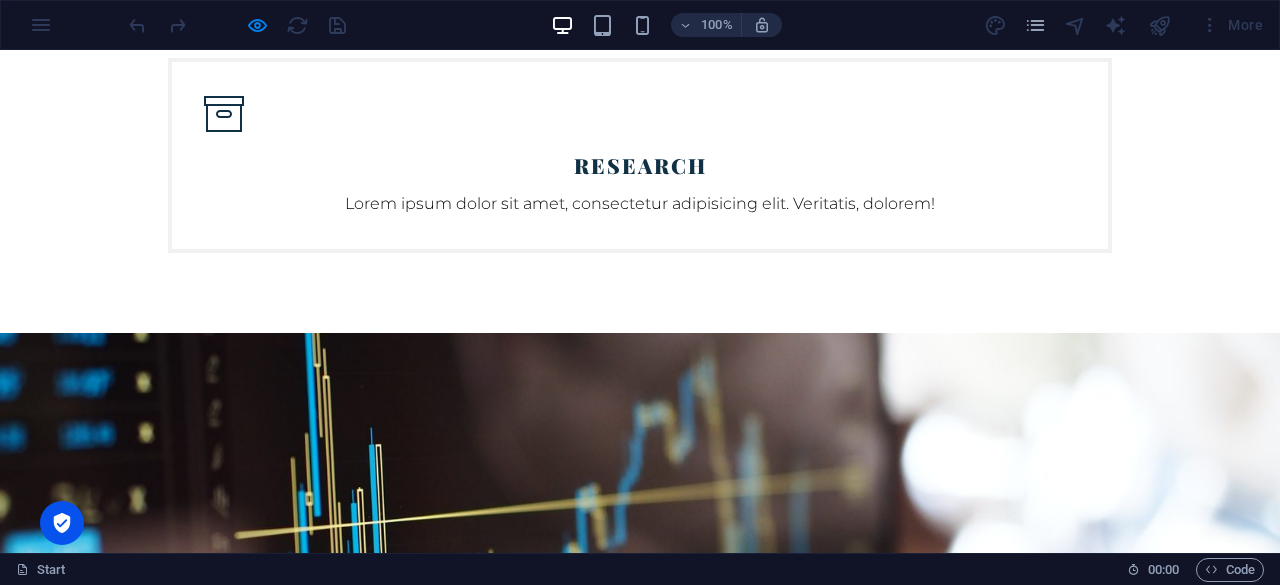 scroll, scrollTop: 5873, scrollLeft: 0, axis: vertical 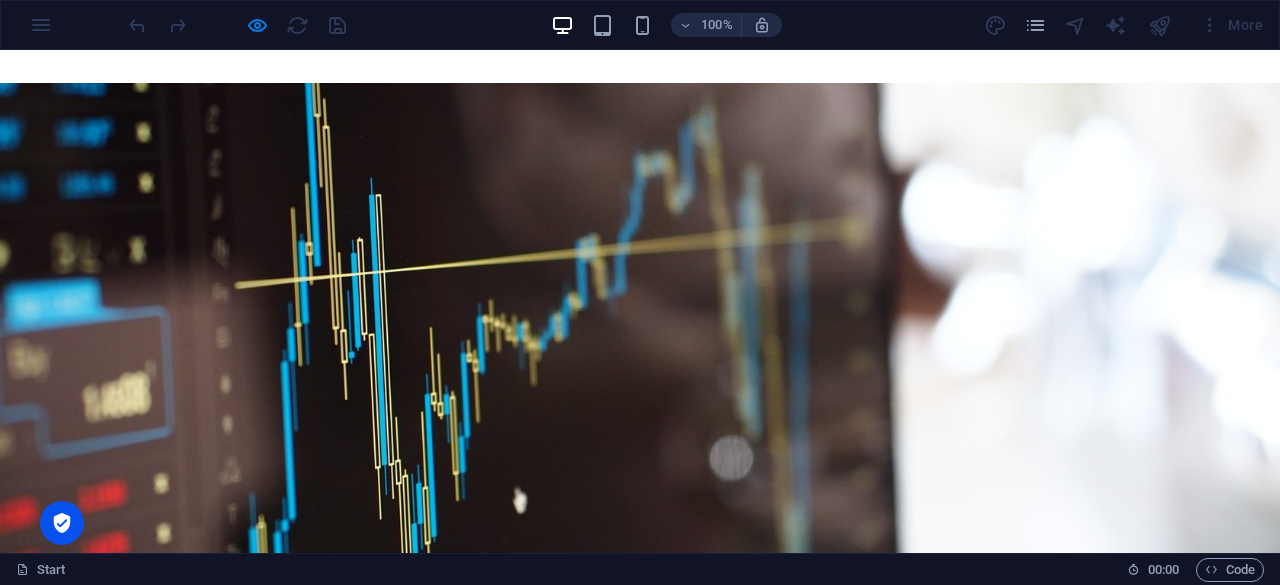 click on "Harum facilis corporis animi" at bounding box center (310, 7172) 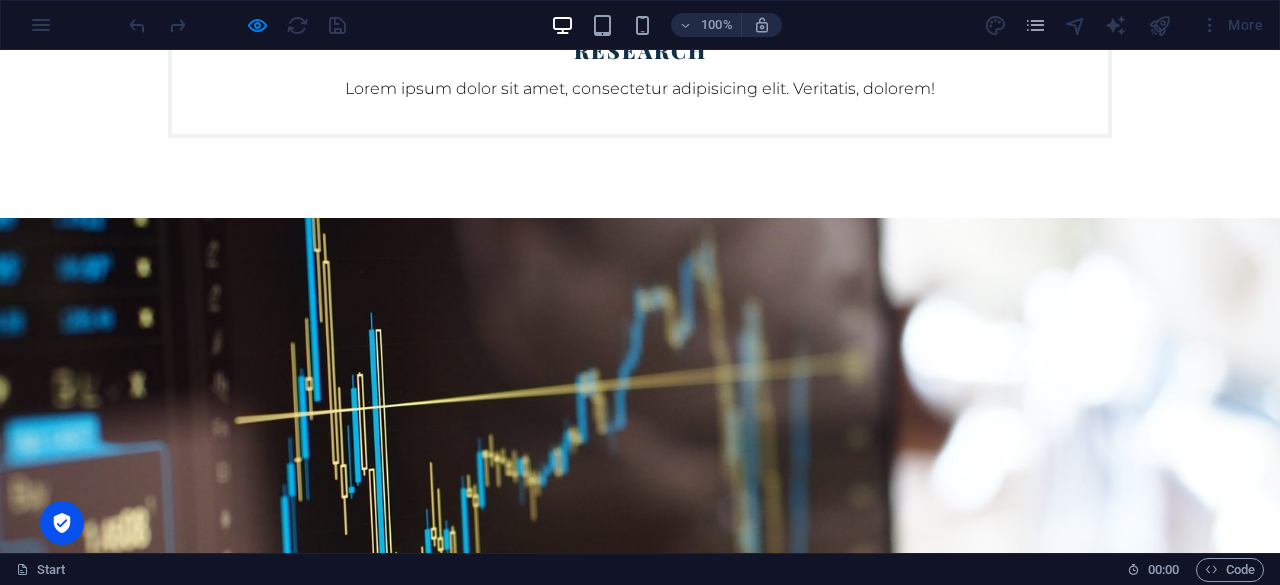 scroll, scrollTop: 5660, scrollLeft: 0, axis: vertical 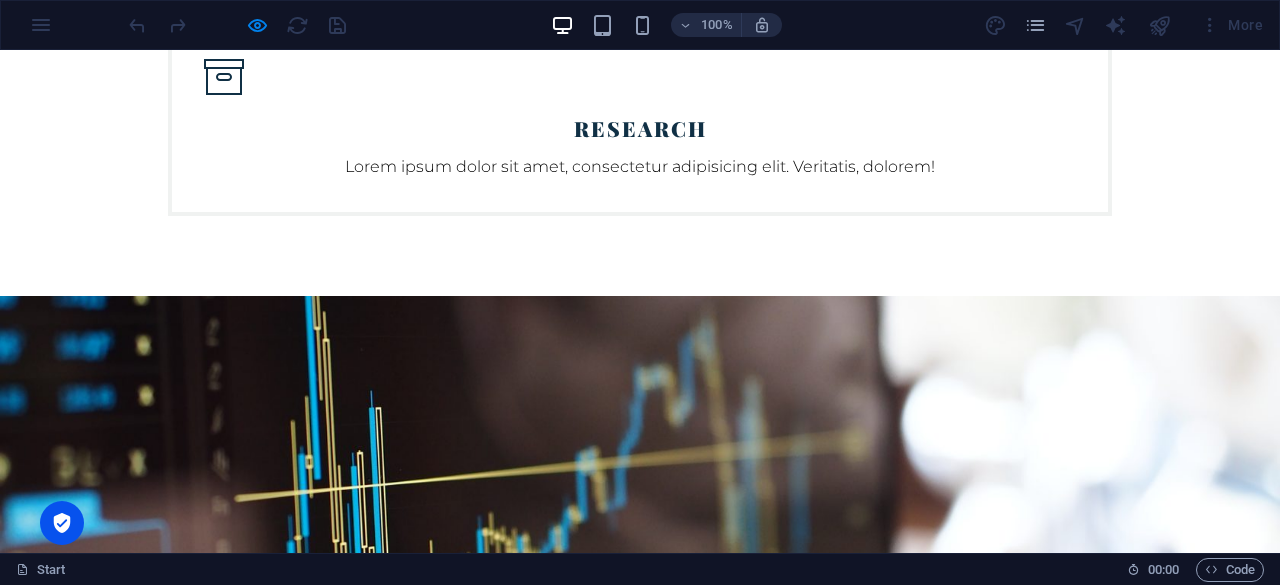 click on "Labore delctus Kepudiandae" at bounding box center [315, 7521] 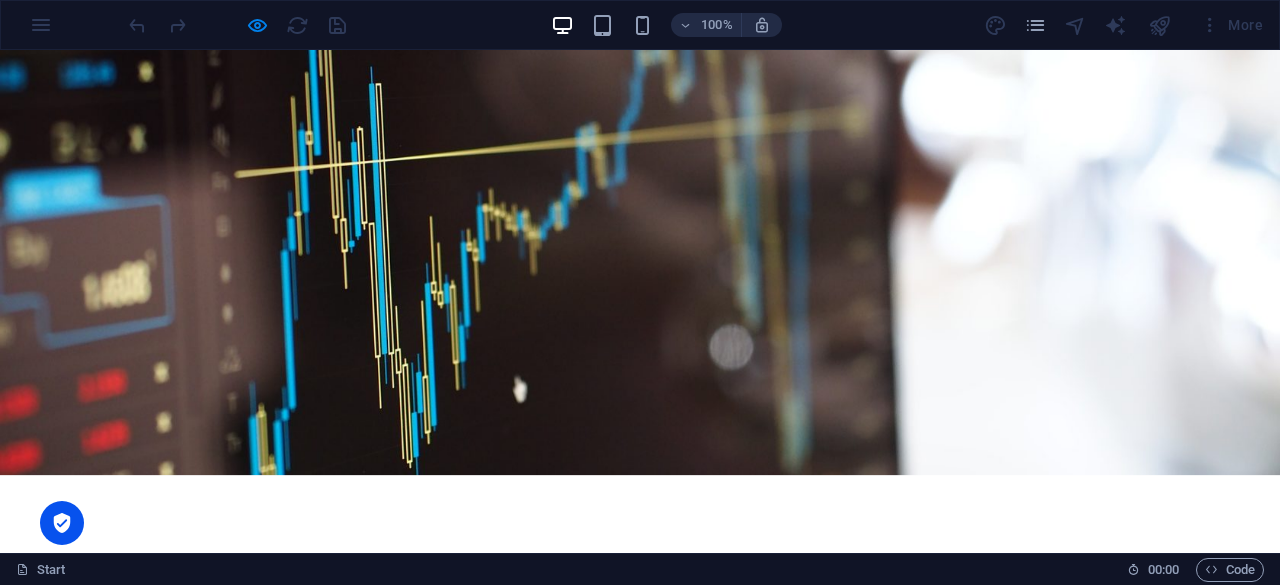scroll, scrollTop: 5994, scrollLeft: 0, axis: vertical 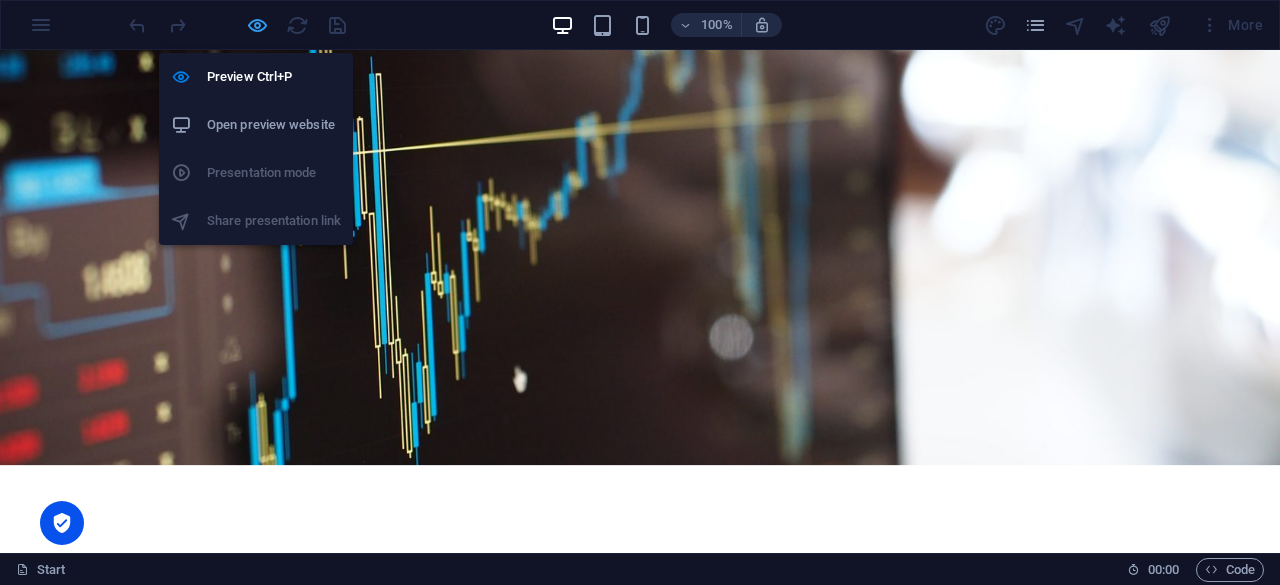 click at bounding box center (257, 25) 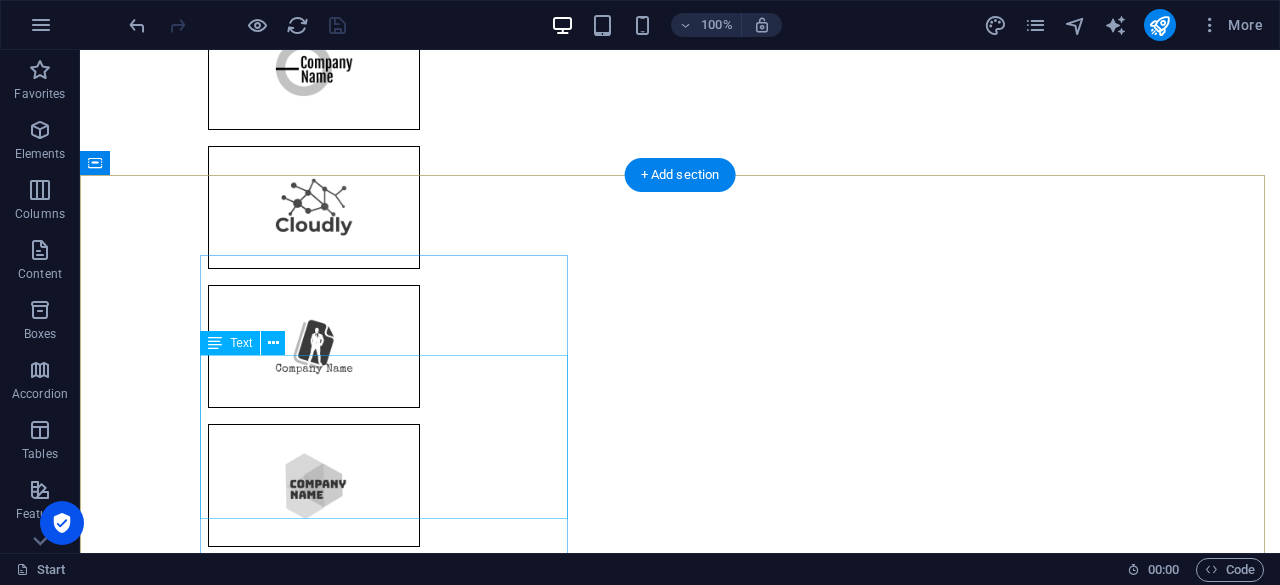 scroll, scrollTop: 6988, scrollLeft: 0, axis: vertical 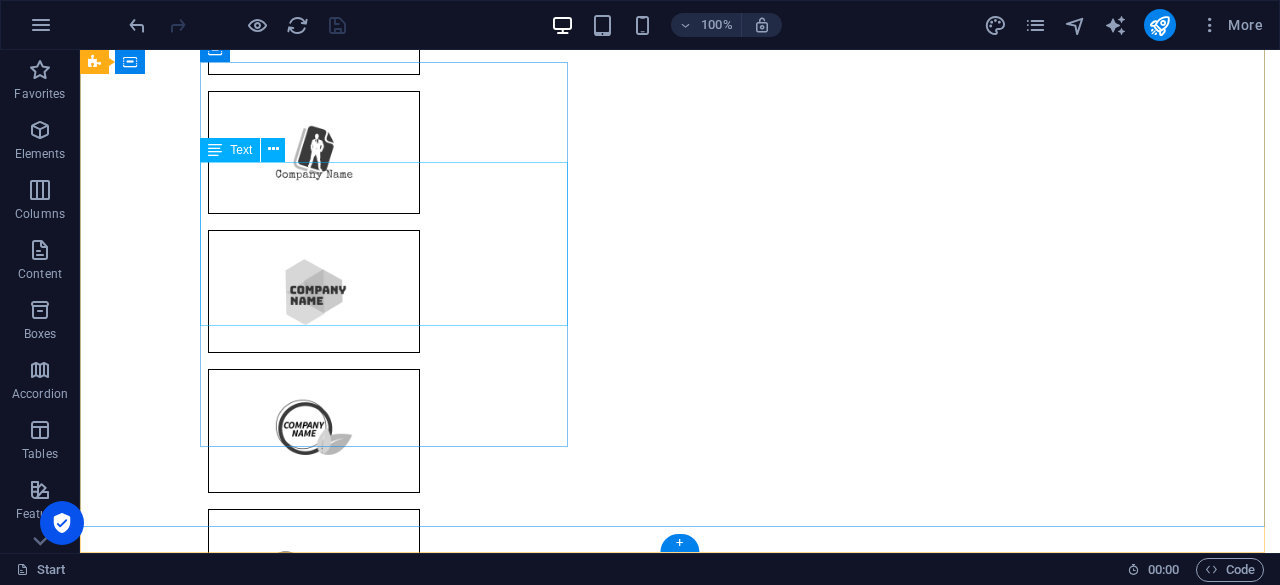 click on "[GEOGRAPHIC_DATA]   [PHONE_NUMBER] [EMAIL_ADDRESS][DOMAIN_NAME] Legal Notice  |  Privacy" at bounding box center [568, 7719] 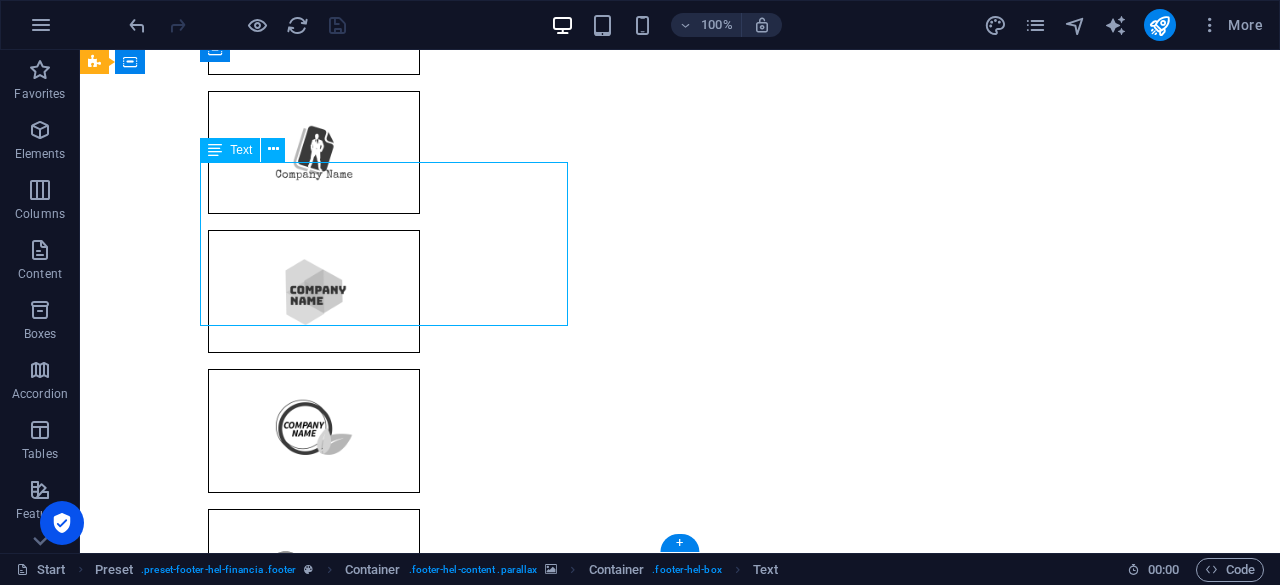 click on "[GEOGRAPHIC_DATA]   [PHONE_NUMBER] [EMAIL_ADDRESS][DOMAIN_NAME] Legal Notice  |  Privacy" at bounding box center [568, 7719] 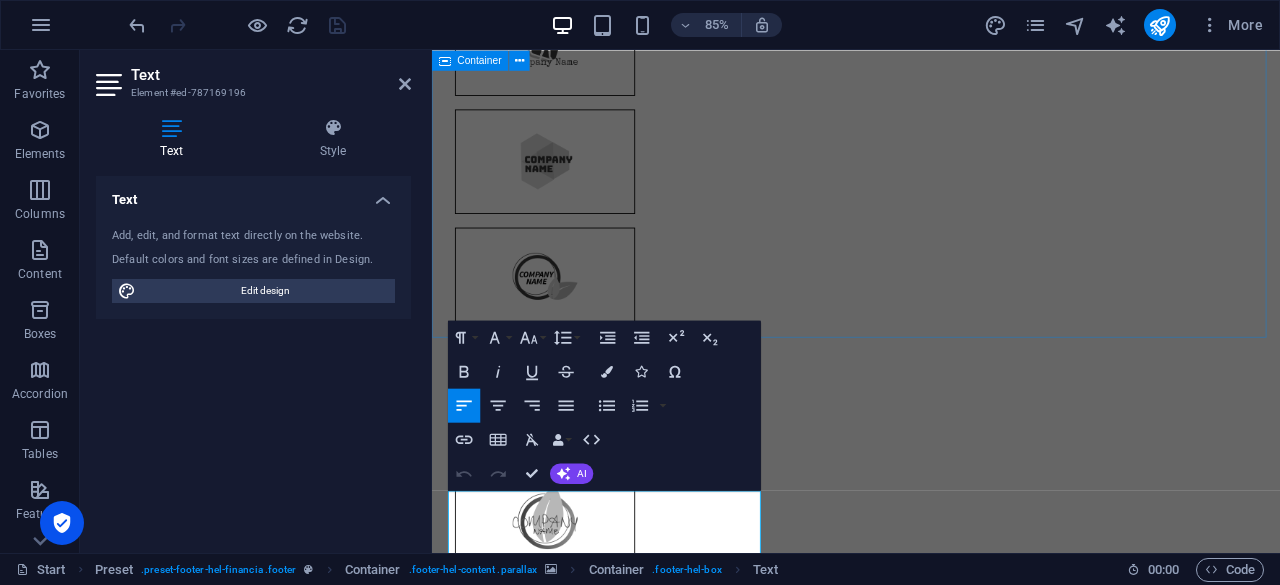 scroll, scrollTop: 7288, scrollLeft: 0, axis: vertical 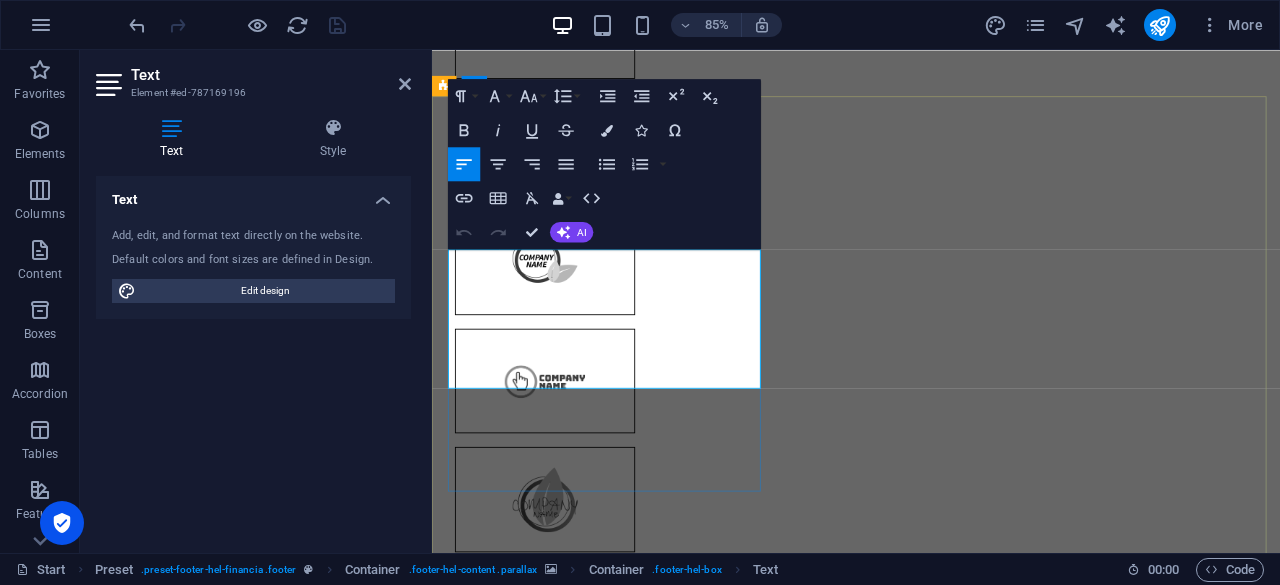 click at bounding box center (577, 7779) 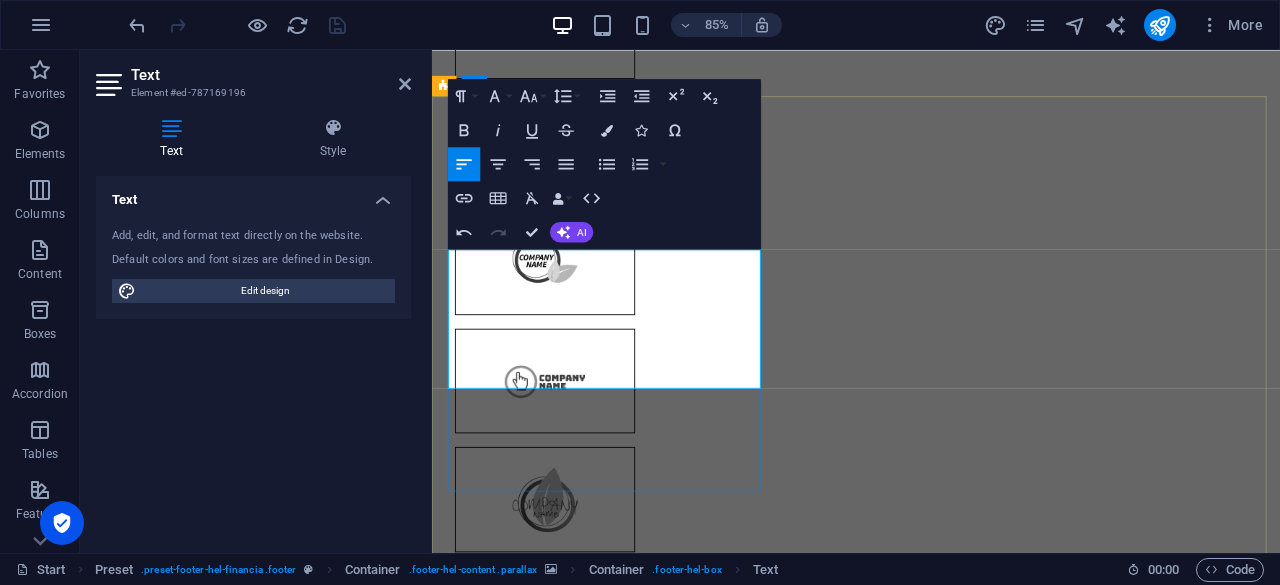 drag, startPoint x: 571, startPoint y: 368, endPoint x: 585, endPoint y: 372, distance: 14.56022 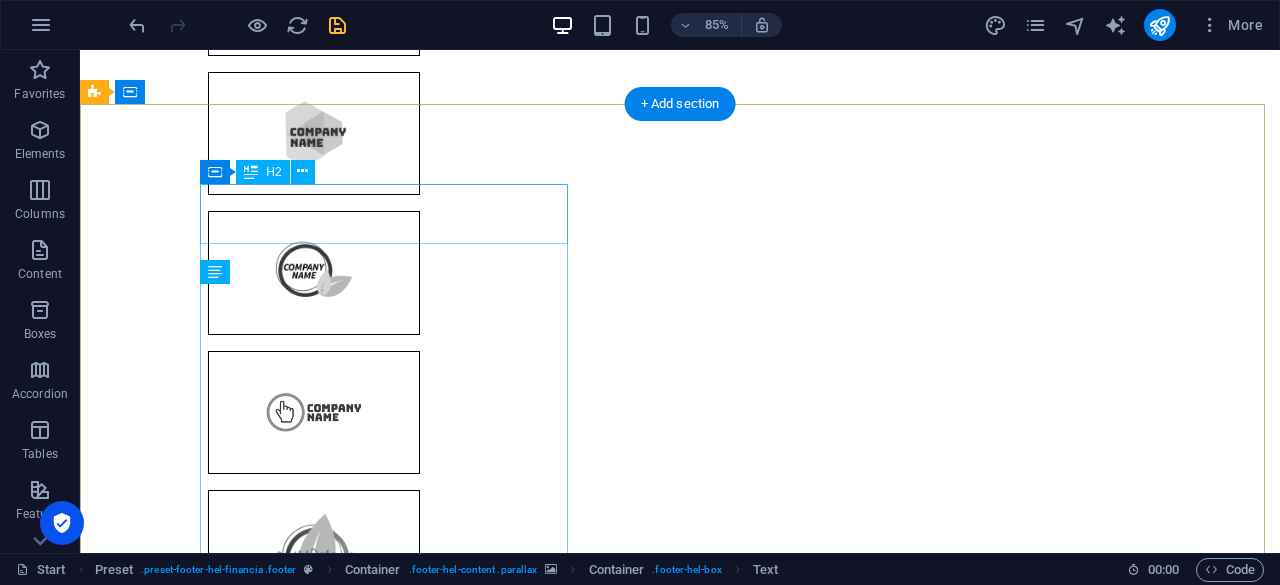 scroll, scrollTop: 6866, scrollLeft: 0, axis: vertical 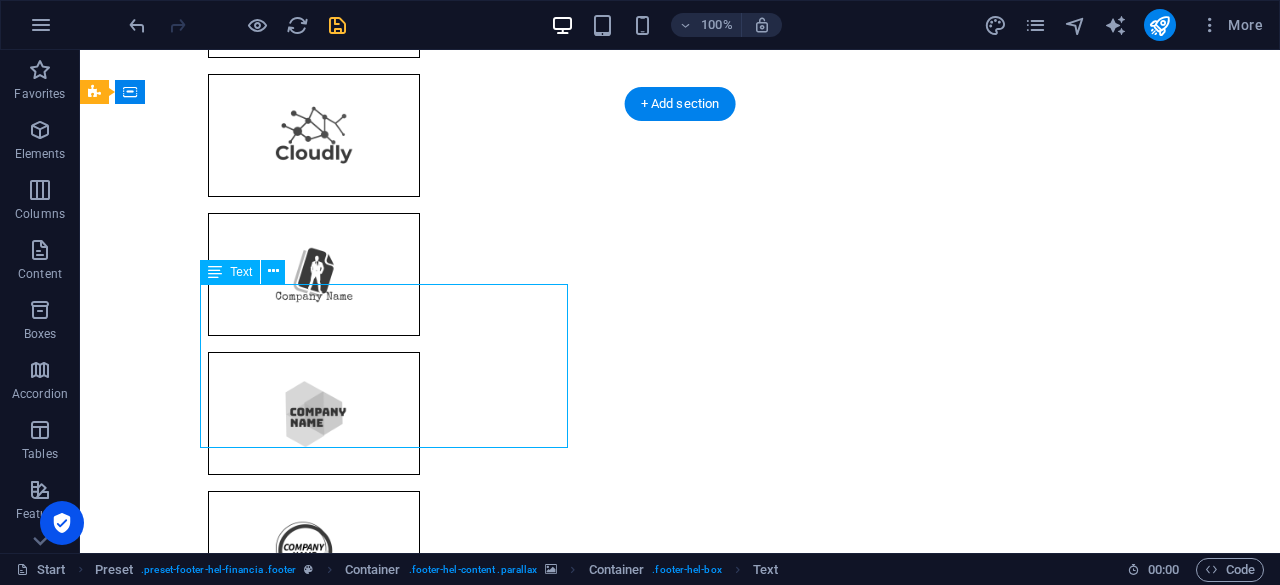 drag, startPoint x: 356, startPoint y: 365, endPoint x: 340, endPoint y: 367, distance: 16.124516 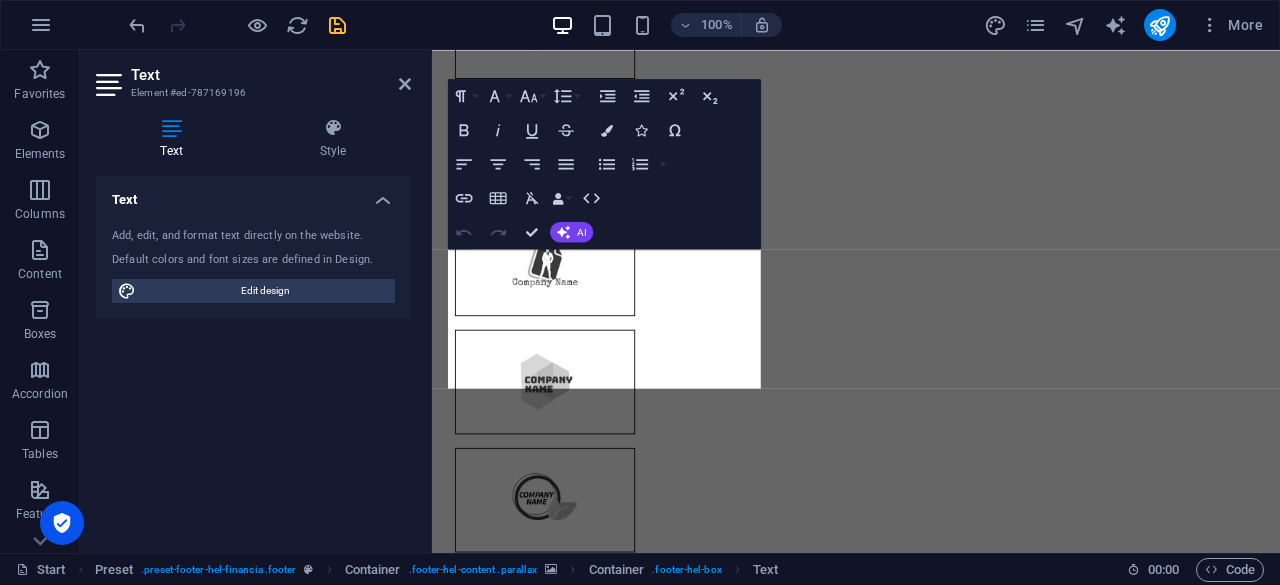 scroll, scrollTop: 7288, scrollLeft: 0, axis: vertical 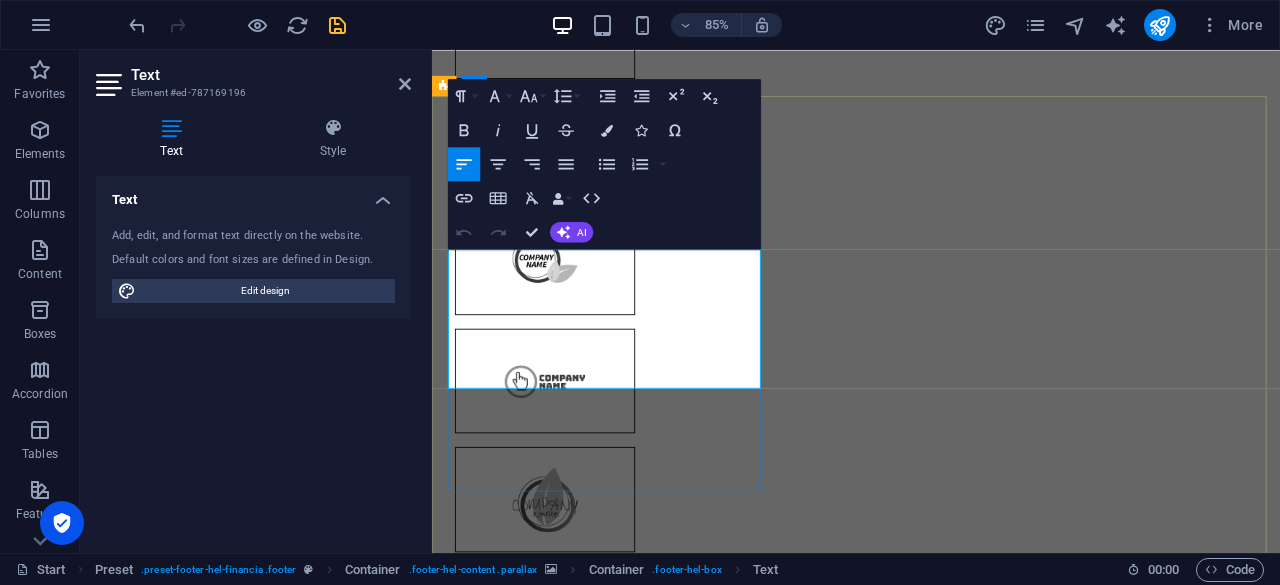 drag, startPoint x: 599, startPoint y: 360, endPoint x: 478, endPoint y: 350, distance: 121.41252 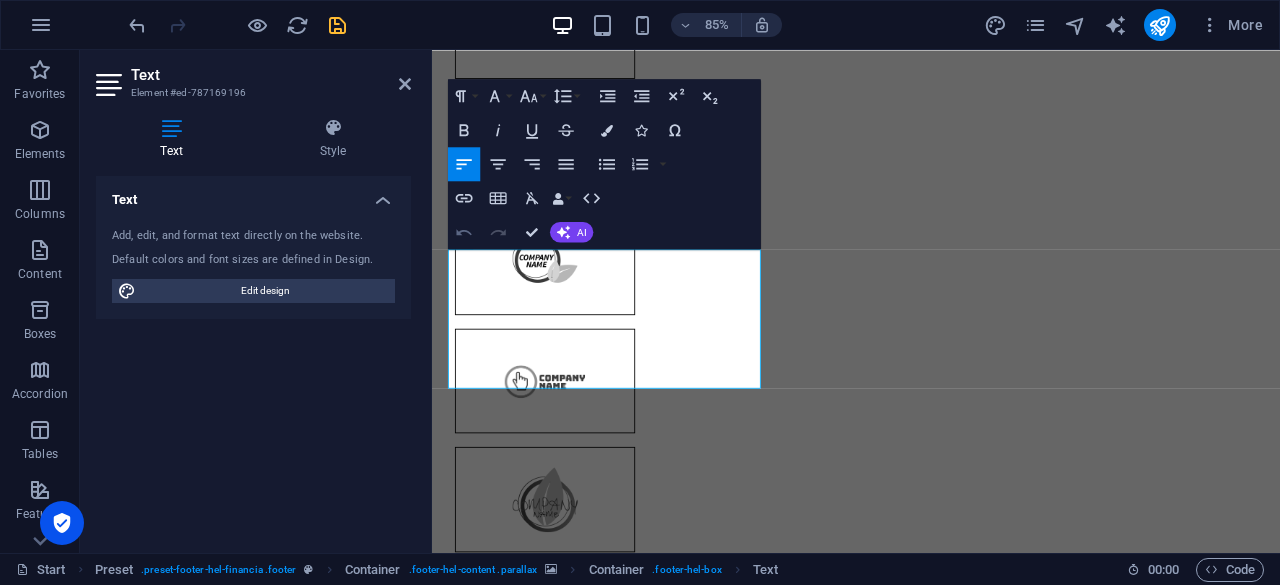 click 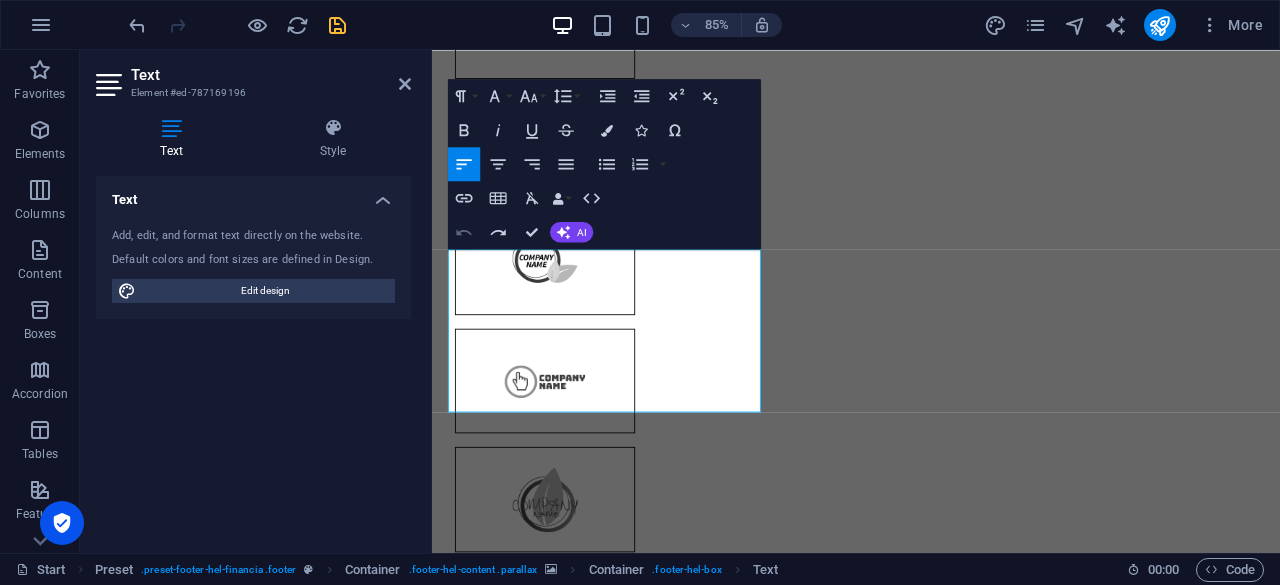 click 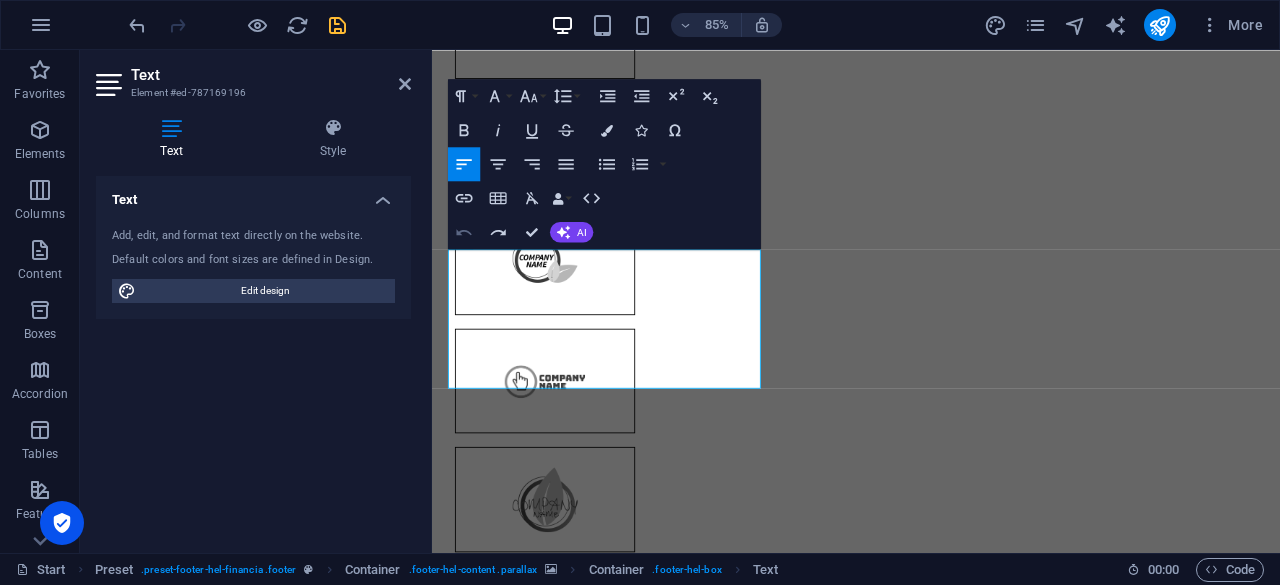 click 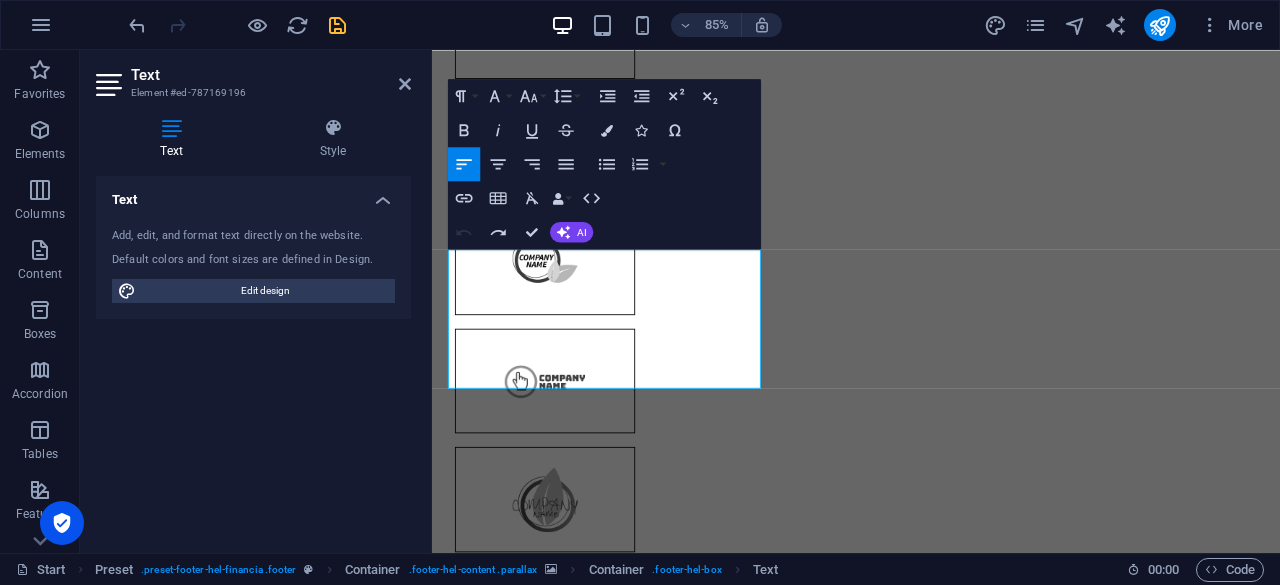 click 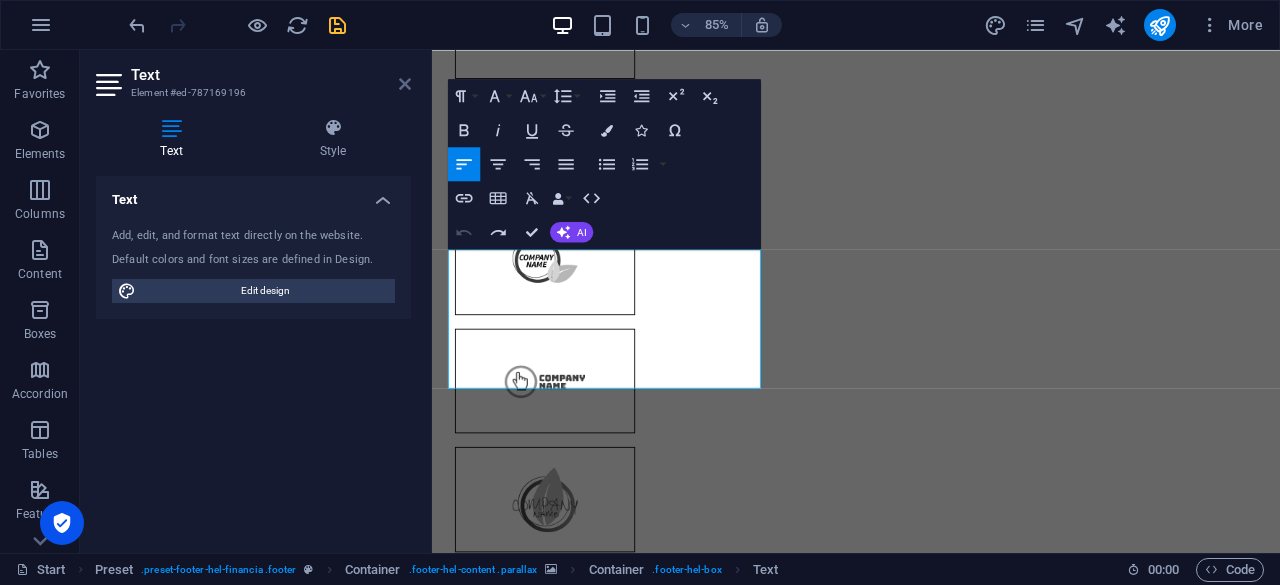 click at bounding box center (405, 84) 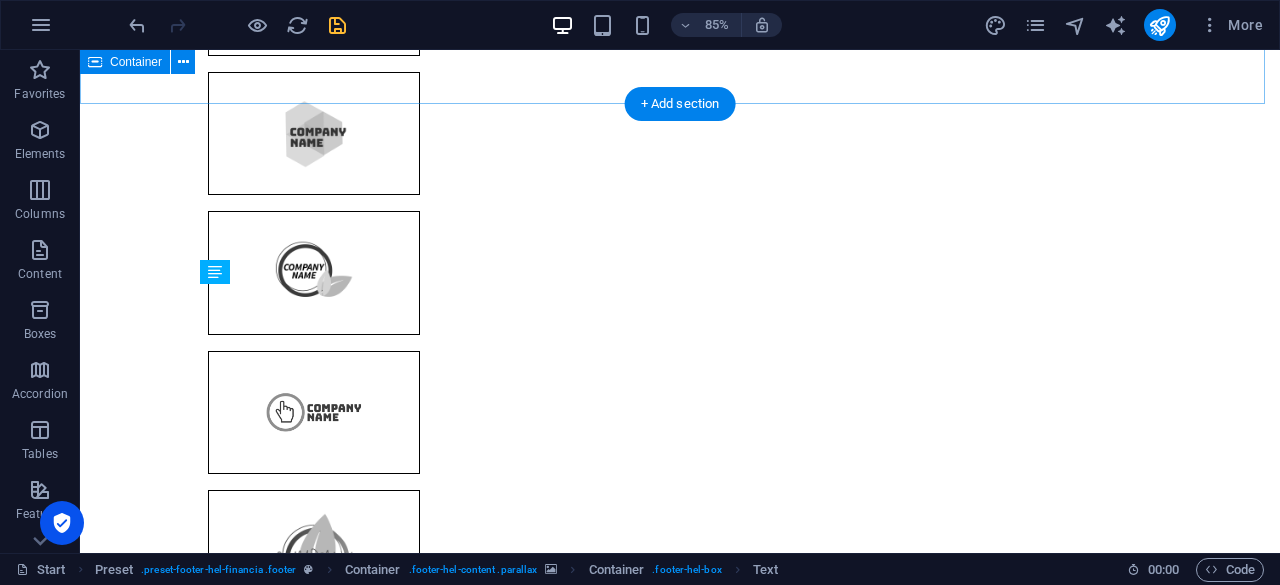 scroll, scrollTop: 6866, scrollLeft: 0, axis: vertical 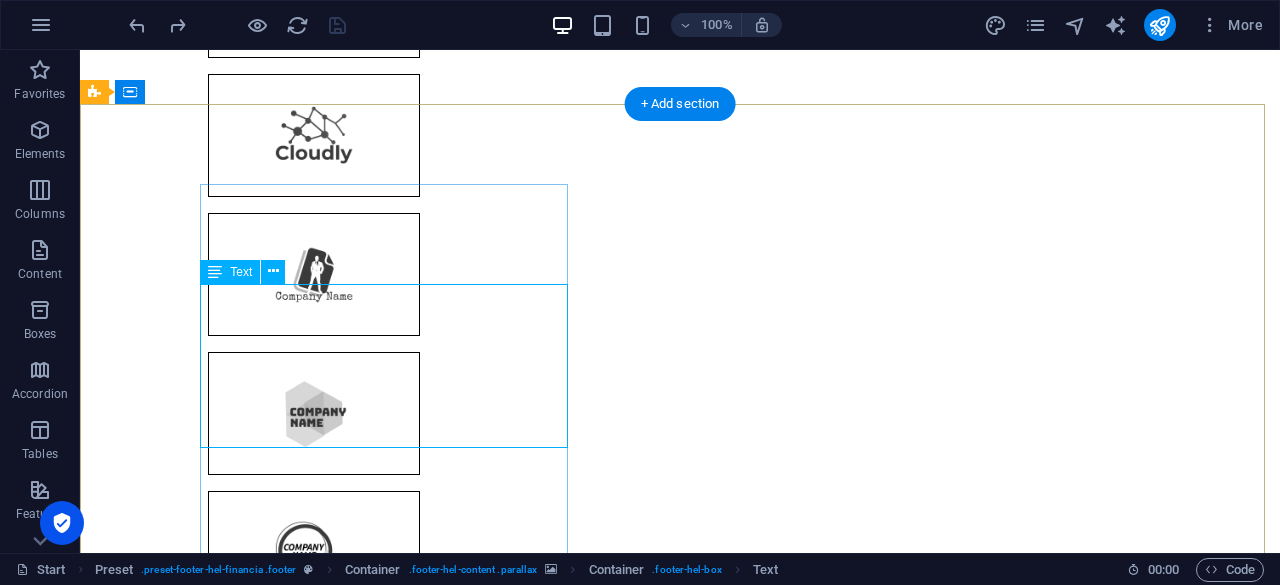 click on "[GEOGRAPHIC_DATA]   [PHONE_NUMBER] [EMAIL_ADDRESS][DOMAIN_NAME] Legal Notice  |  Privacy" at bounding box center [568, 7841] 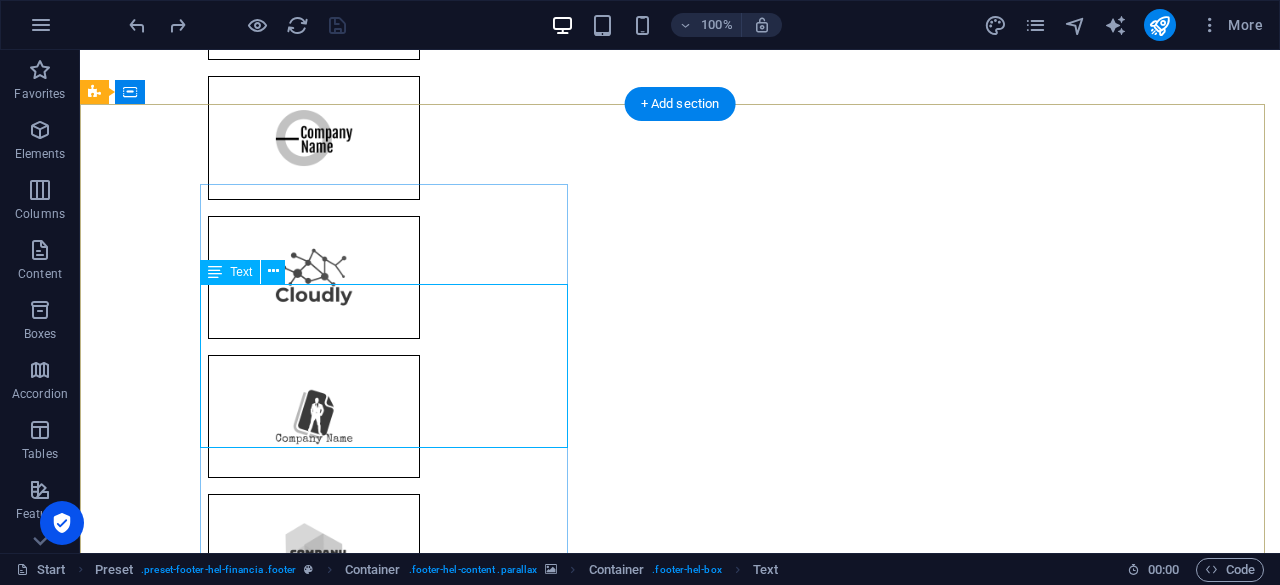 scroll, scrollTop: 7288, scrollLeft: 0, axis: vertical 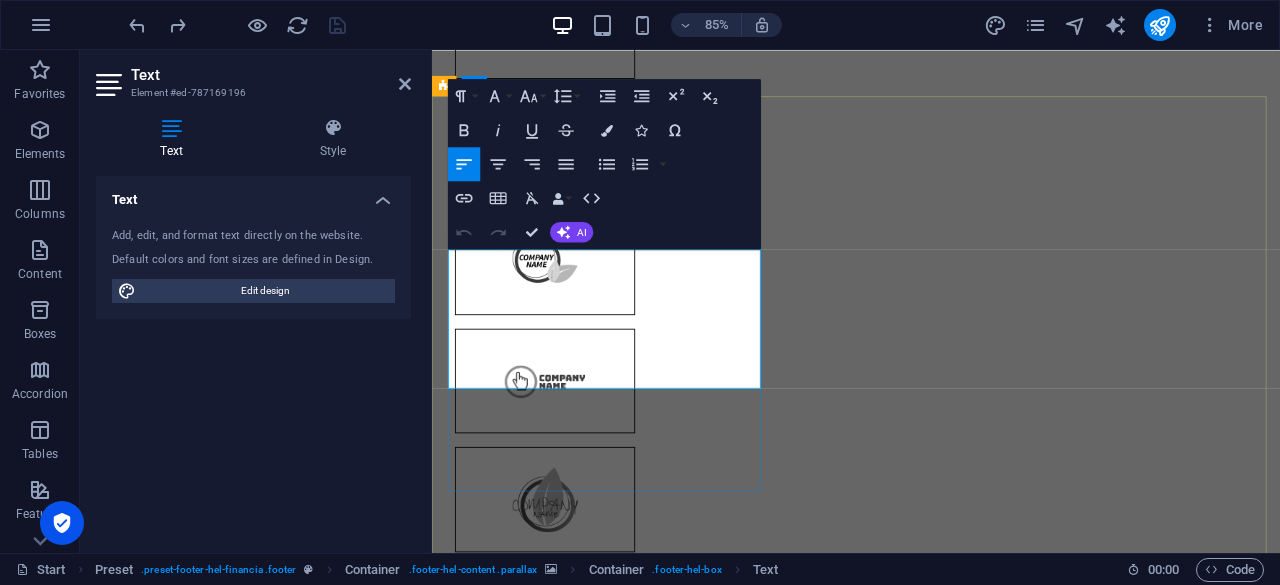 click on "[PHONE_NUMBER]" at bounding box center (933, 7780) 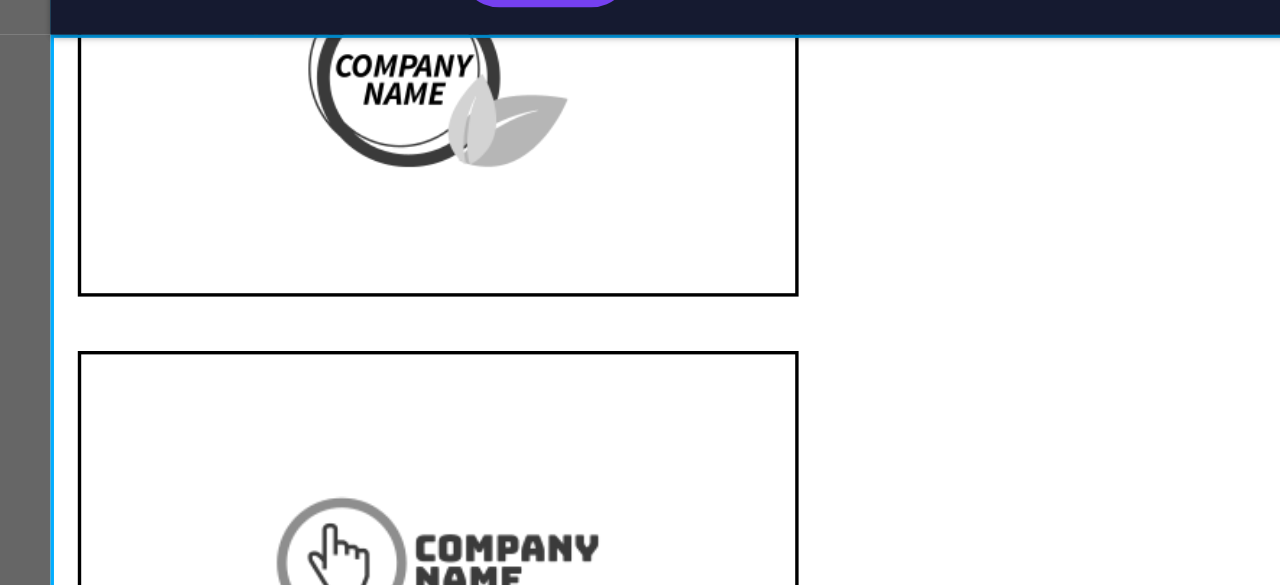 click at bounding box center (132, 6967) 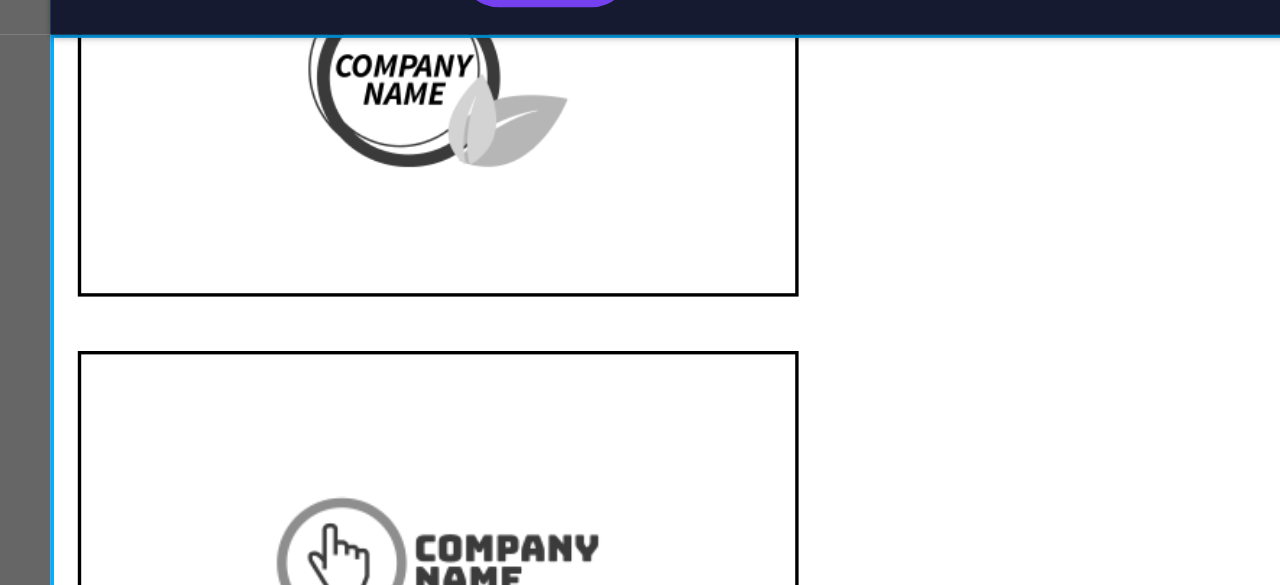click at bounding box center (132, 6967) 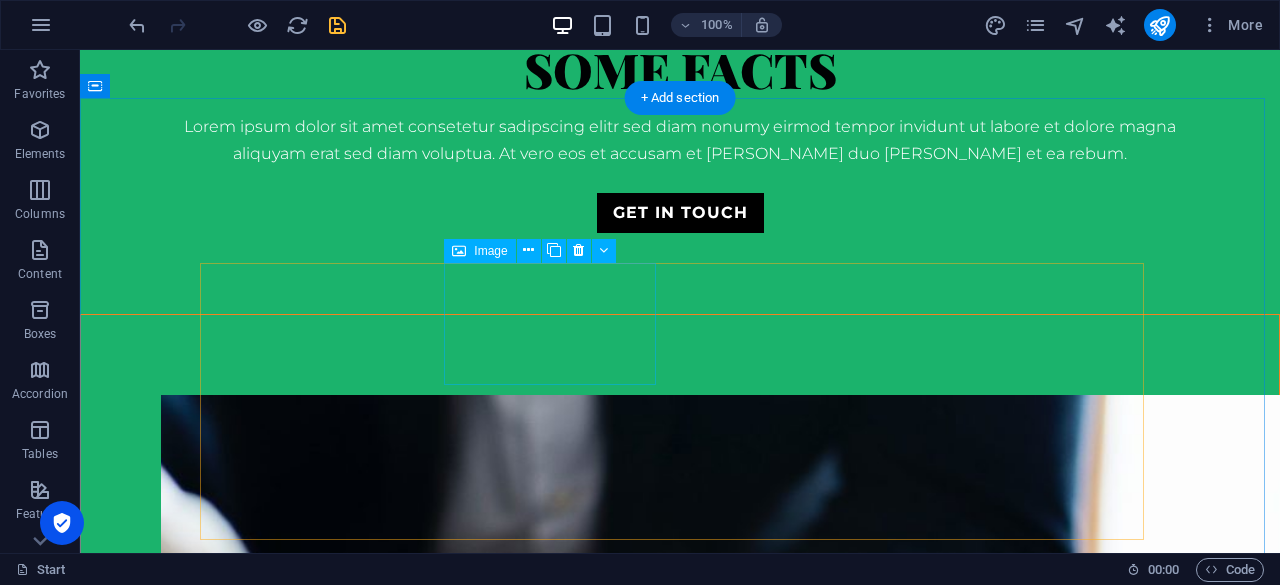 scroll, scrollTop: 2288, scrollLeft: 0, axis: vertical 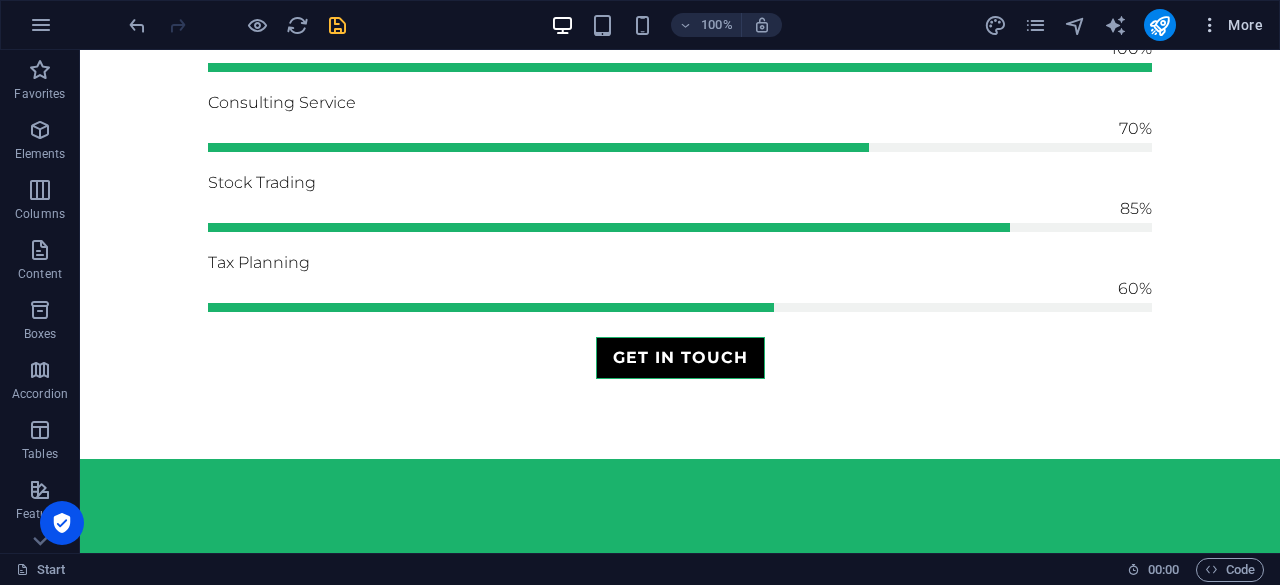 click on "More" at bounding box center [1231, 25] 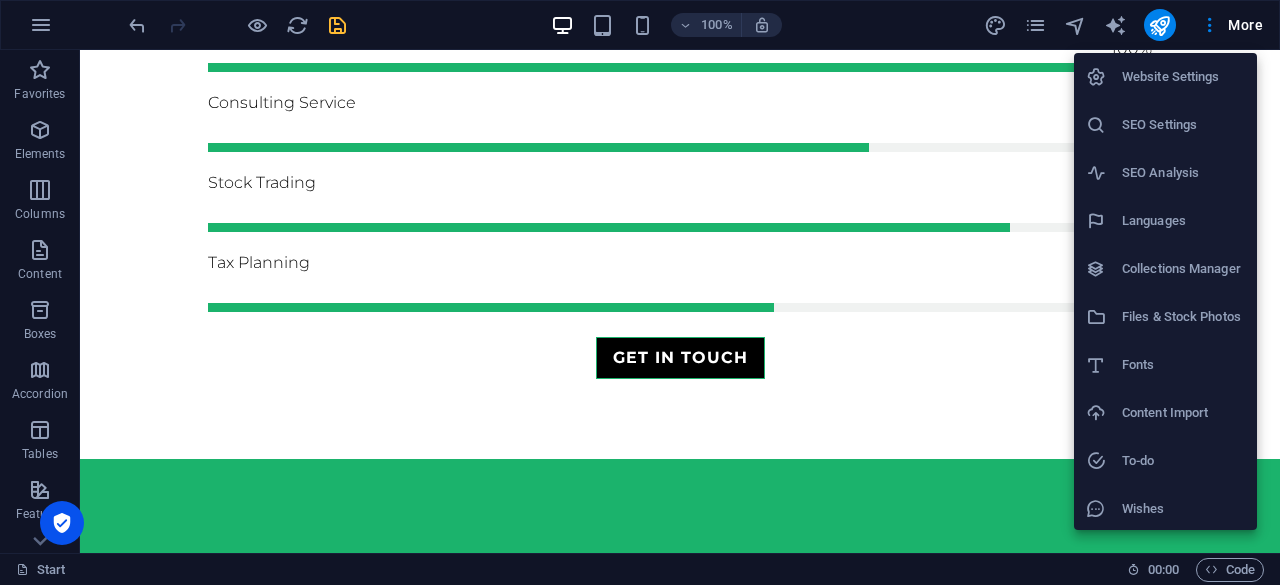 click on "Languages" at bounding box center [1183, 221] 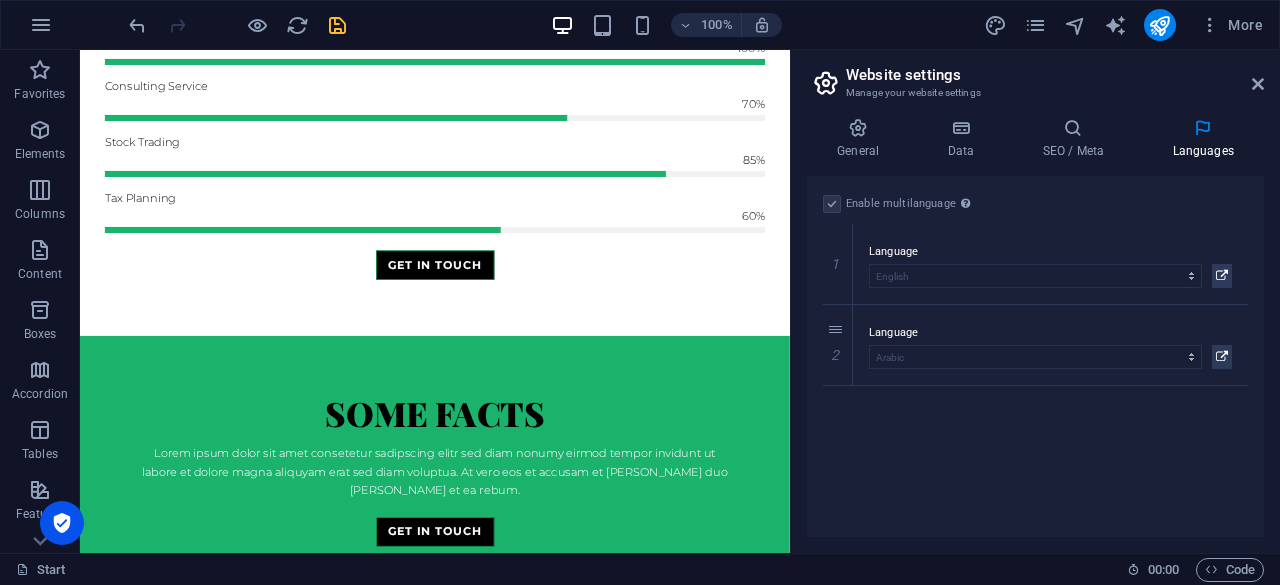 scroll, scrollTop: 2367, scrollLeft: 0, axis: vertical 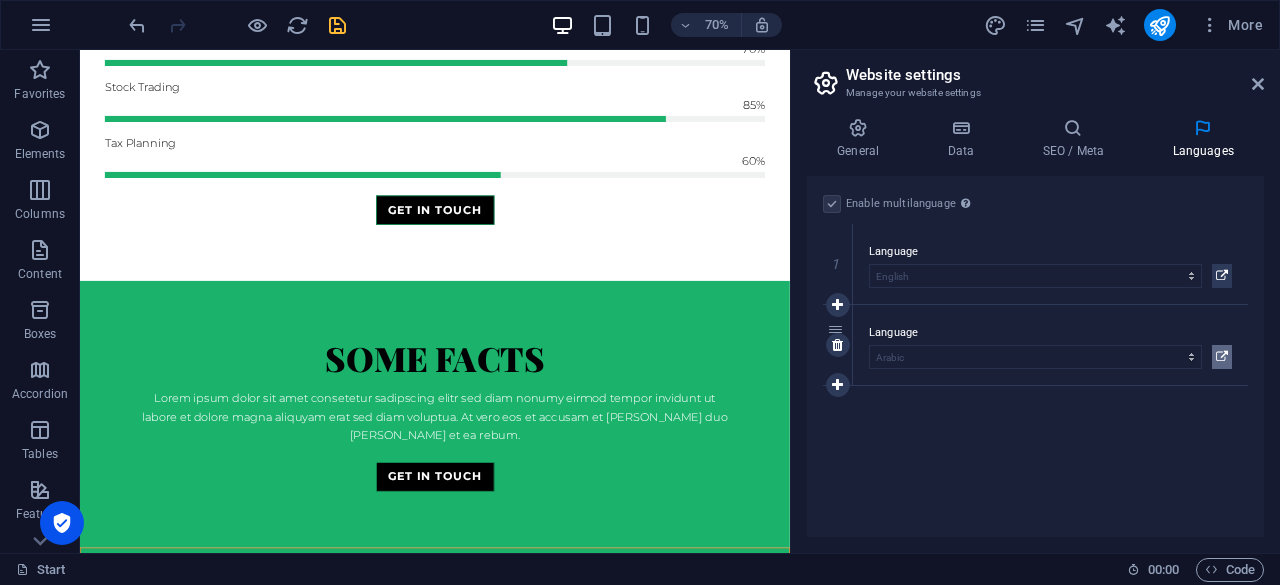 click at bounding box center [1222, 357] 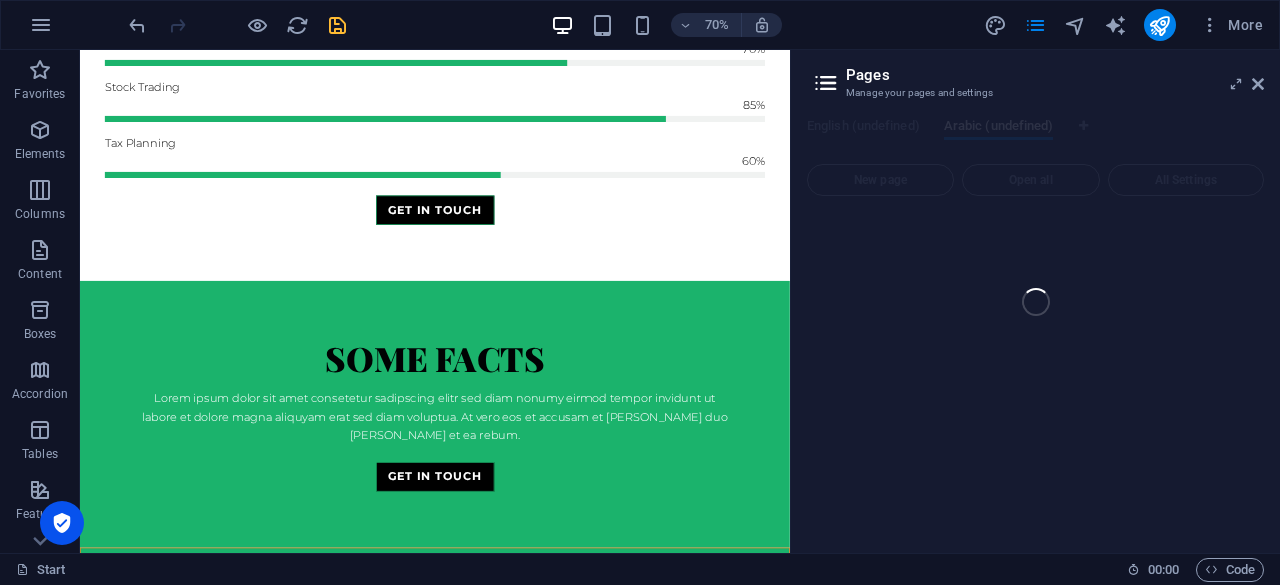 click on "Start (en) Favorites Elements Columns Content Boxes Accordion Tables Features Images Slider Header Footer Forms Marketing Collections
Drag here to replace the existing content. Press “Ctrl” if you want to create a new element.
H2   Container   Image   Banner   Banner   Container   Banner   Menu Bar   Menu   Top button   Banner   Info Bar   Button   Preset   Container   Preset   H2   Text   Button   Container   Spacer   Container   Preset   Text   Container   Container   H3   Spacer   Spacer   Preset   Container   Text   Preset   Preset   Container   Container   Text   Container   Spacer   Spacer   Spacer   H2   Icon   Container   Icon   Container   H3   Container   Text   H2   Container   Spacer   Preset   Image   Preset   Preset   Image   Callout   Container   H2   Container   Text   Spacer   Button   Container   H2   Preset   Container   Image   Preset   Preset   Container   H3   Text   Spacer   Placeholder   Preset   Preset   Container   Preset   Container   Preset   Container" at bounding box center (640, 301) 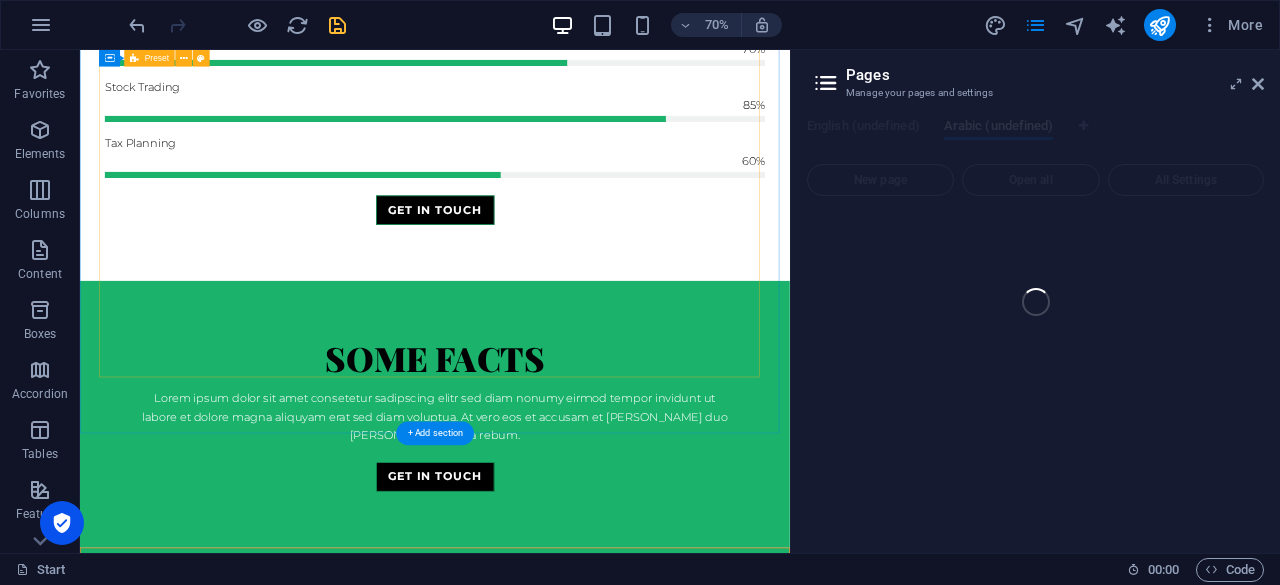 click on "Investment Lorem ipsum dolor sit amet, consectetur adipisicing elit. Veritatis, dolorem! Consulting Lorem ipsum dolor sit amet, consectetur adipisicing elit. Veritatis, dolorem! Retirement Lorem ipsum dolor sit amet, consectetur adipisicing elit. Veritatis, dolorem! Strategy Lorem ipsum dolor sit amet, consectetur adipisicing elit. Veritatis, dolorem! Loans Lorem ipsum dolor sit amet, consectetur adipisicing elit. Veritatis, dolorem! Research Lorem ipsum dolor sit amet, consectetur adipisicing elit. Veritatis, dolorem!" at bounding box center (587, 3072) 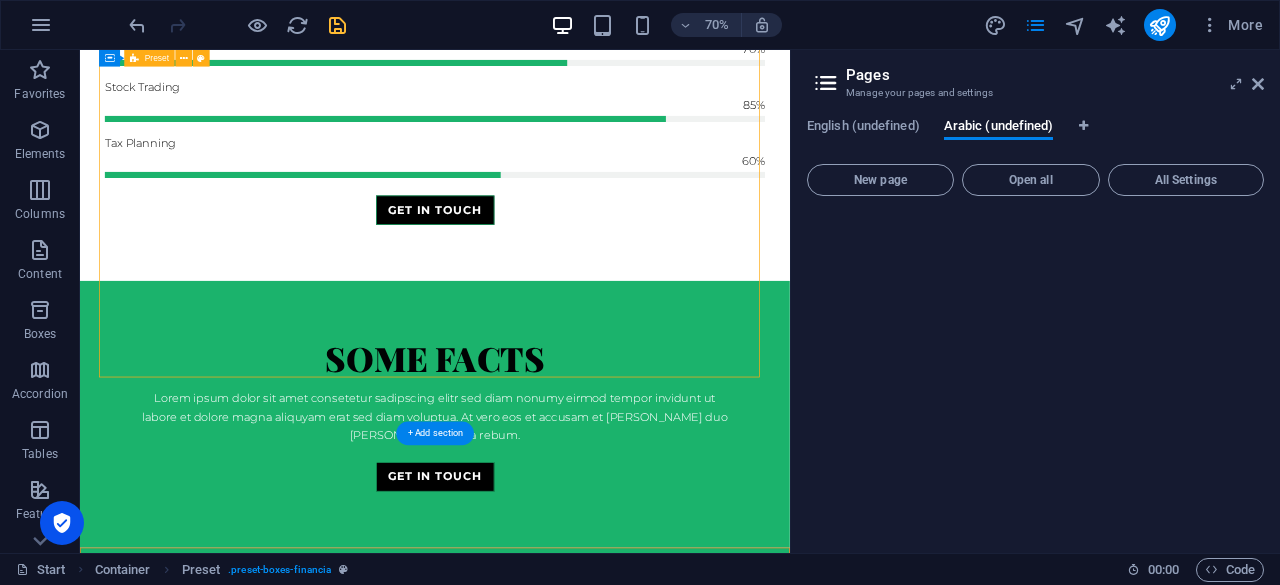 click on "Investment Lorem ipsum dolor sit amet, consectetur adipisicing elit. Veritatis, dolorem! Consulting Lorem ipsum dolor sit amet, consectetur adipisicing elit. Veritatis, dolorem! Retirement Lorem ipsum dolor sit amet, consectetur adipisicing elit. Veritatis, dolorem! Strategy Lorem ipsum dolor sit amet, consectetur adipisicing elit. Veritatis, dolorem! Loans Lorem ipsum dolor sit amet, consectetur adipisicing elit. Veritatis, dolorem! Research Lorem ipsum dolor sit amet, consectetur adipisicing elit. Veritatis, dolorem!" at bounding box center [587, 3072] 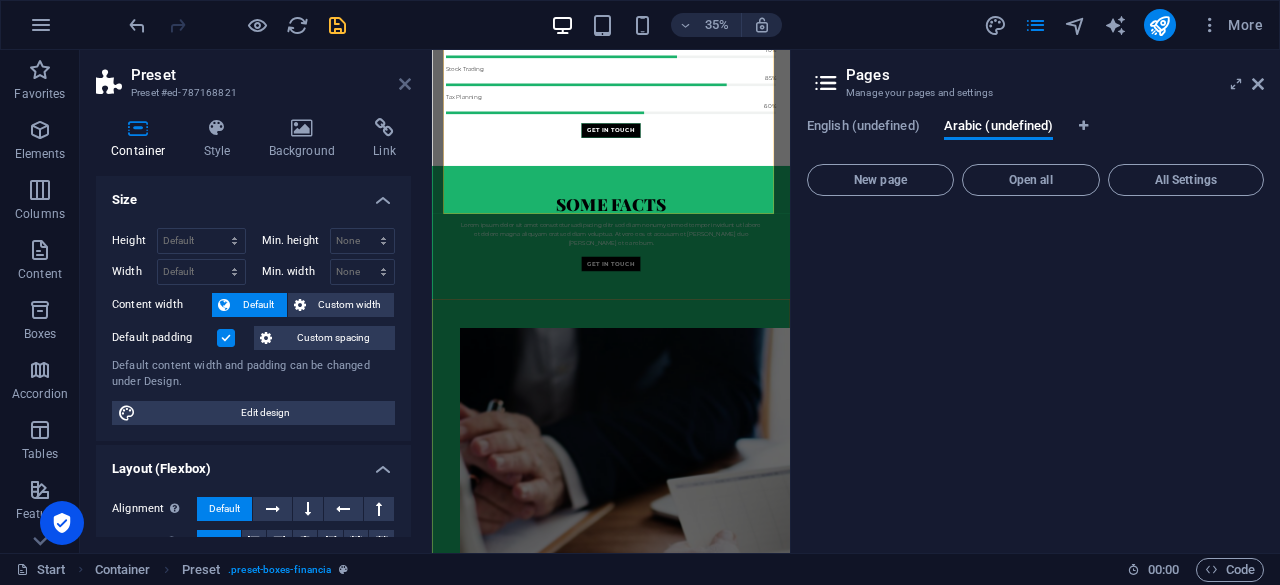 click at bounding box center [405, 84] 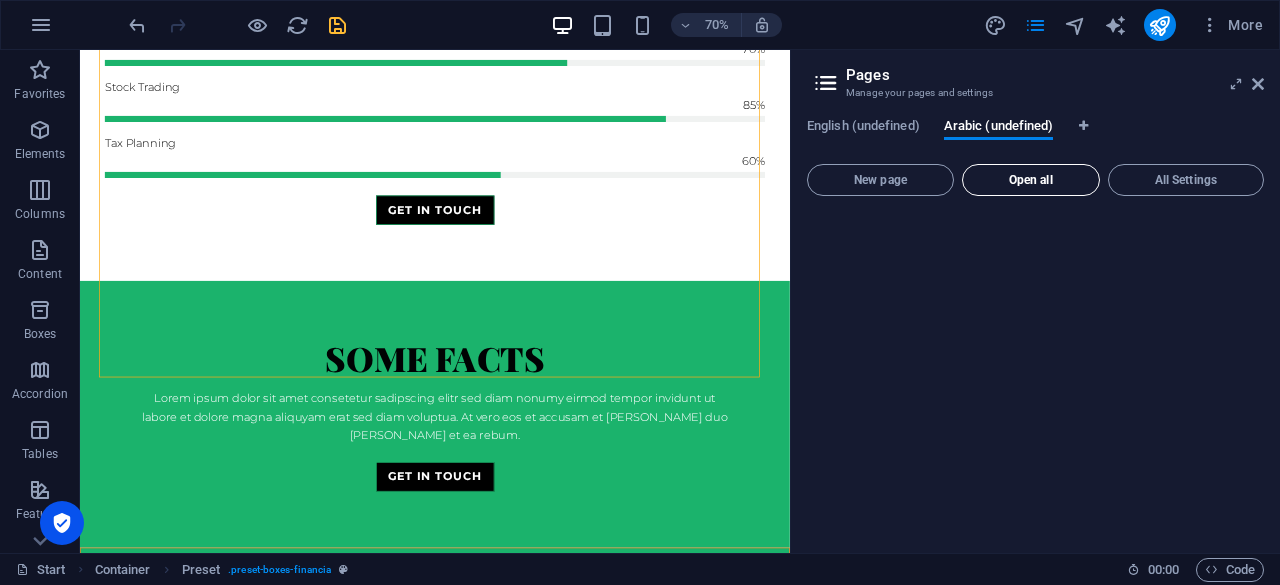 click on "Open all" at bounding box center (1031, 180) 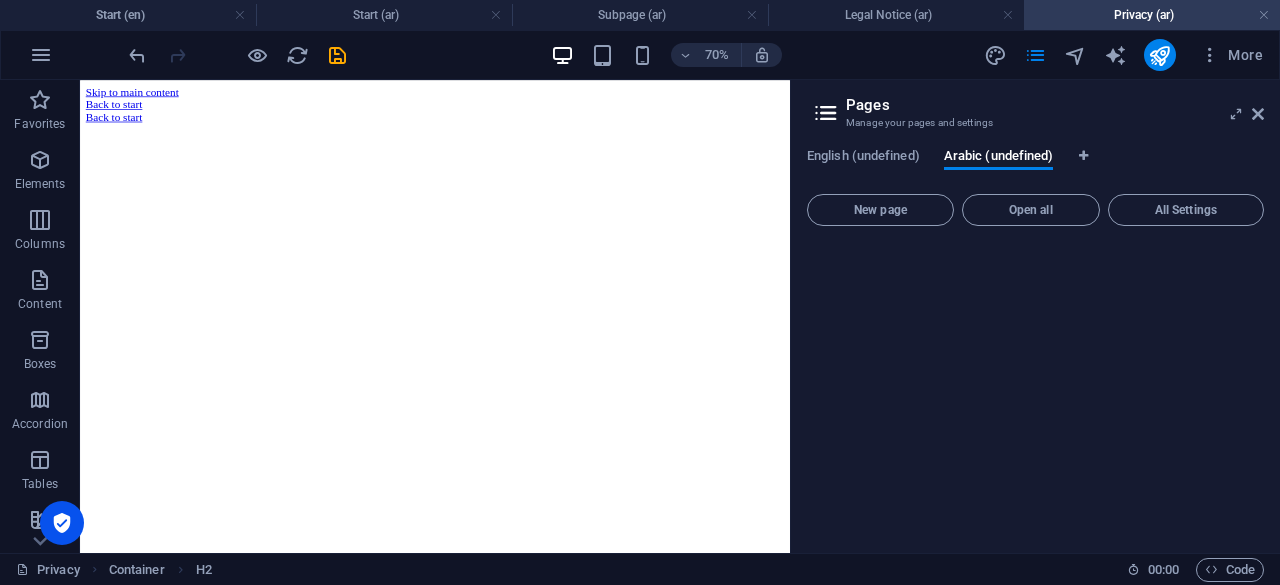 scroll, scrollTop: 0, scrollLeft: 0, axis: both 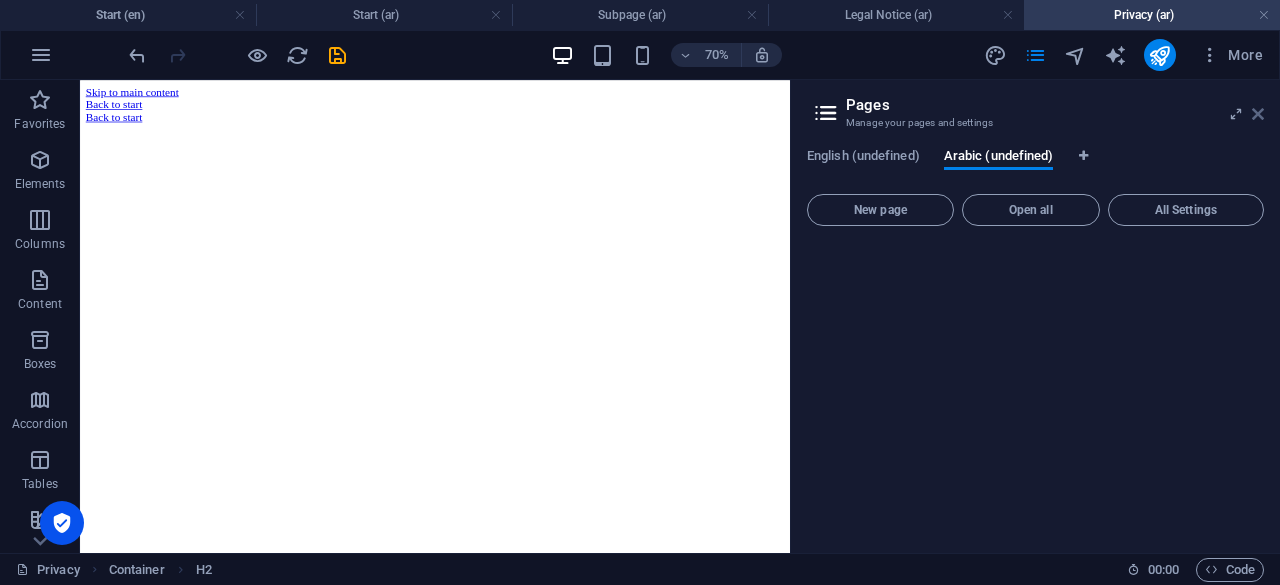 click on "Pages" at bounding box center [1055, 105] 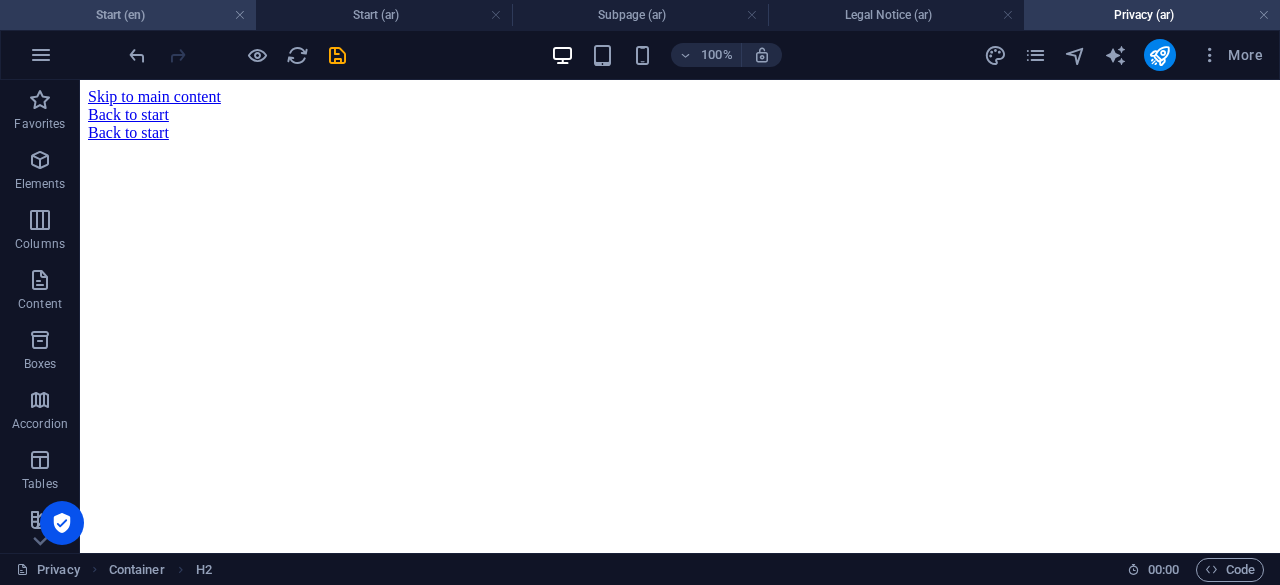 click on "Start (en)" at bounding box center [128, 15] 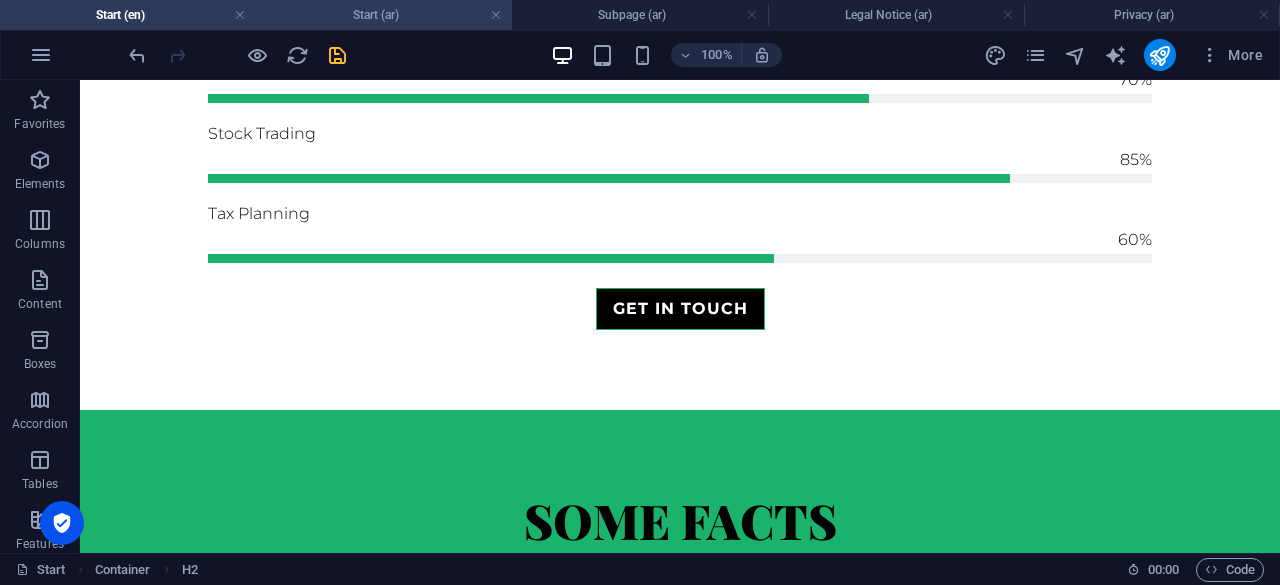 click on "Start (ar)" at bounding box center [384, 15] 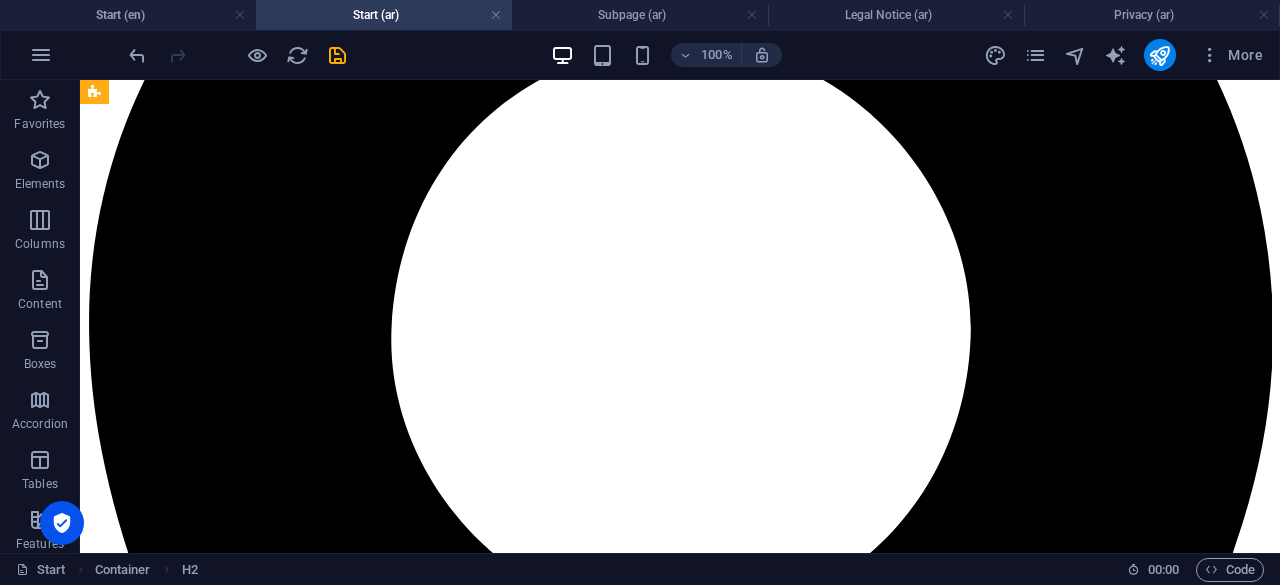 scroll, scrollTop: 1146, scrollLeft: 0, axis: vertical 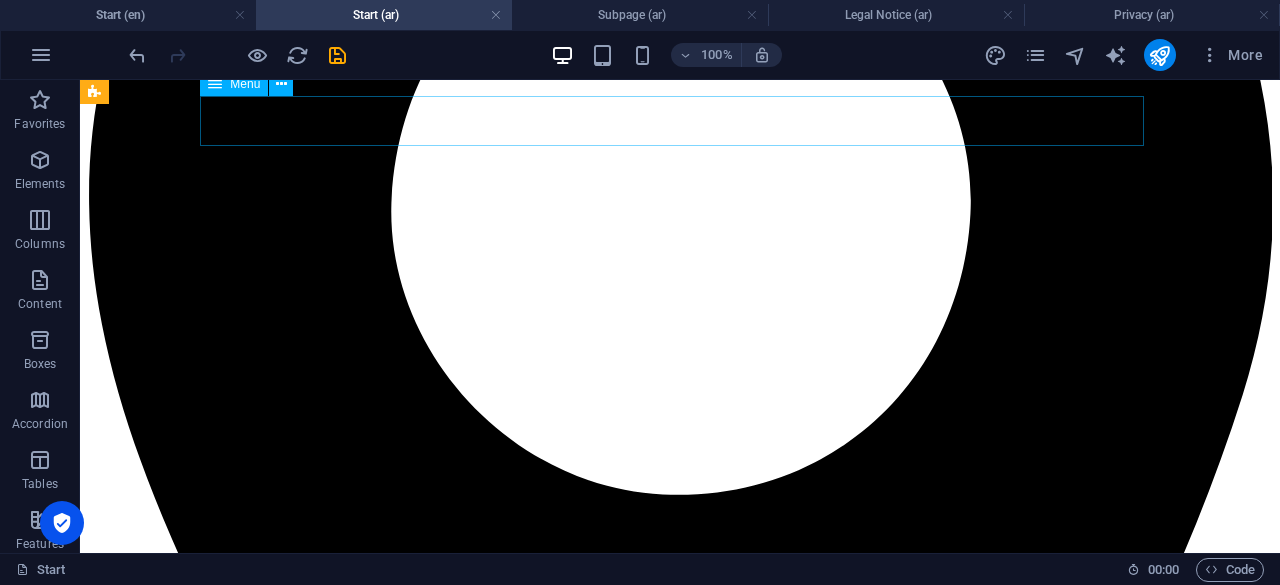 click on "Home About us Services Partners Advisors FAQ Contact" at bounding box center (680, 4042) 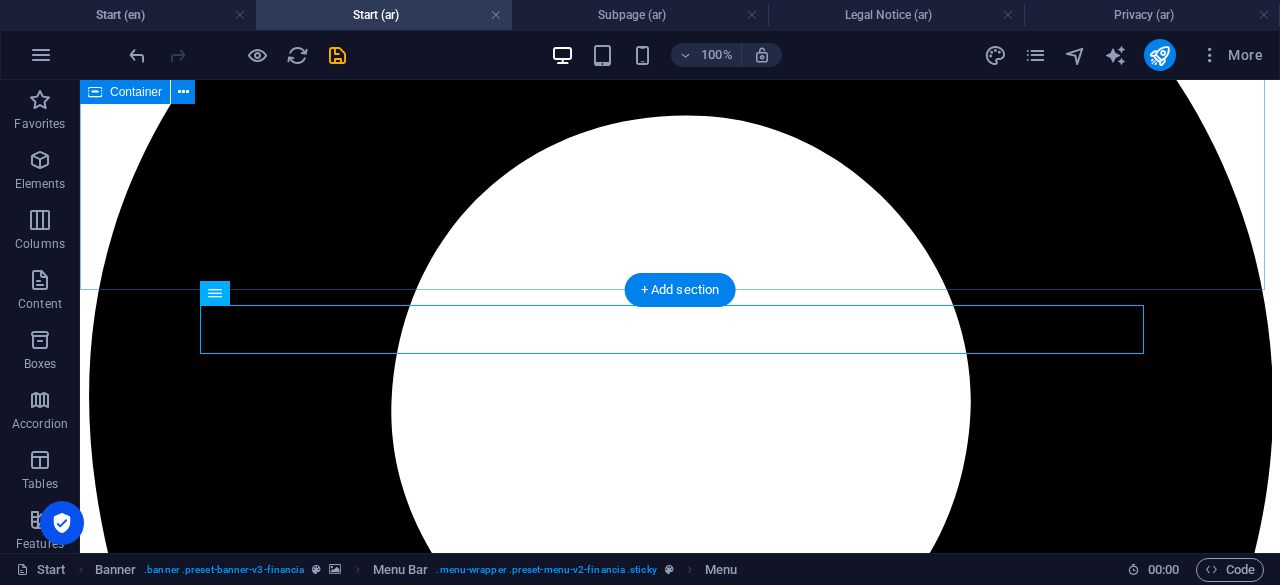 scroll, scrollTop: 846, scrollLeft: 0, axis: vertical 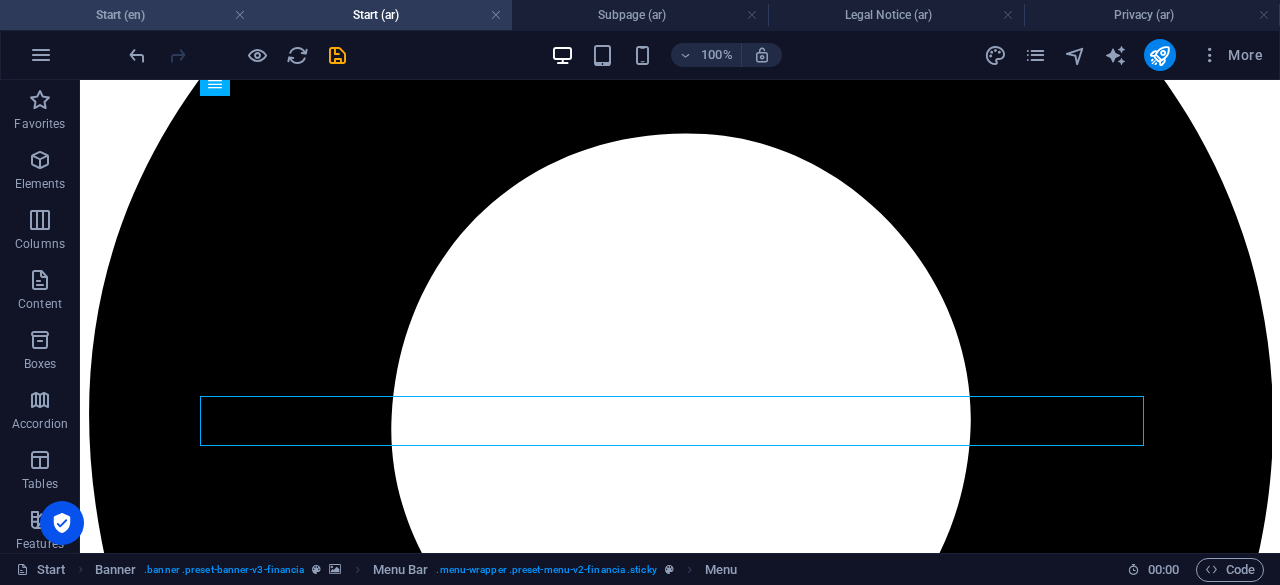click on "Start (en)" at bounding box center (128, 15) 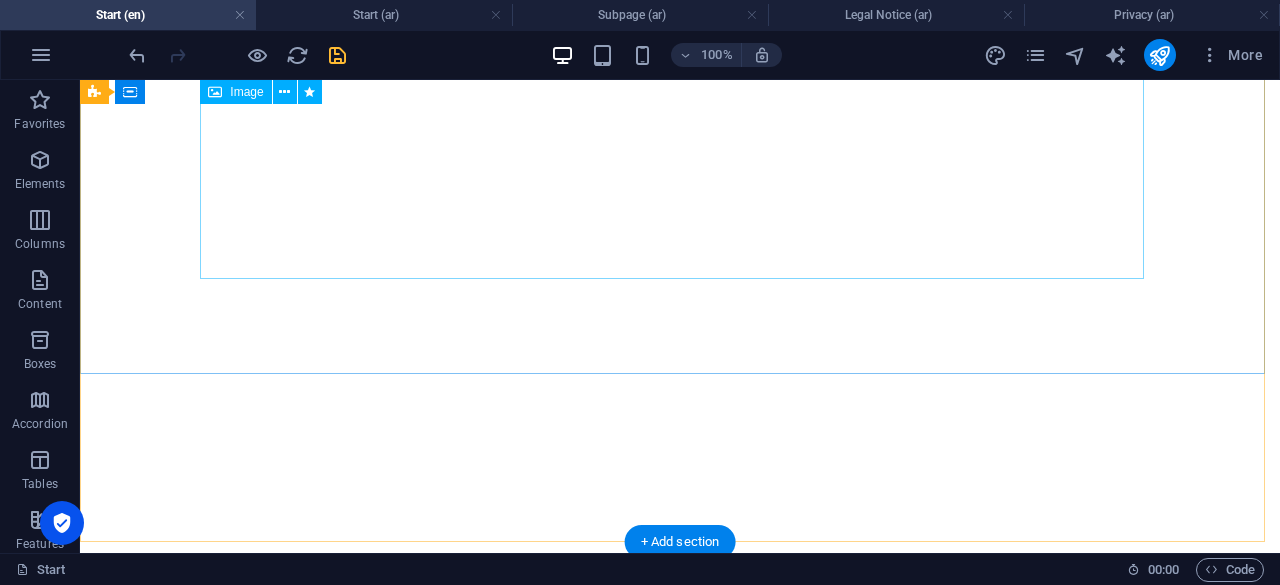 scroll, scrollTop: 500, scrollLeft: 0, axis: vertical 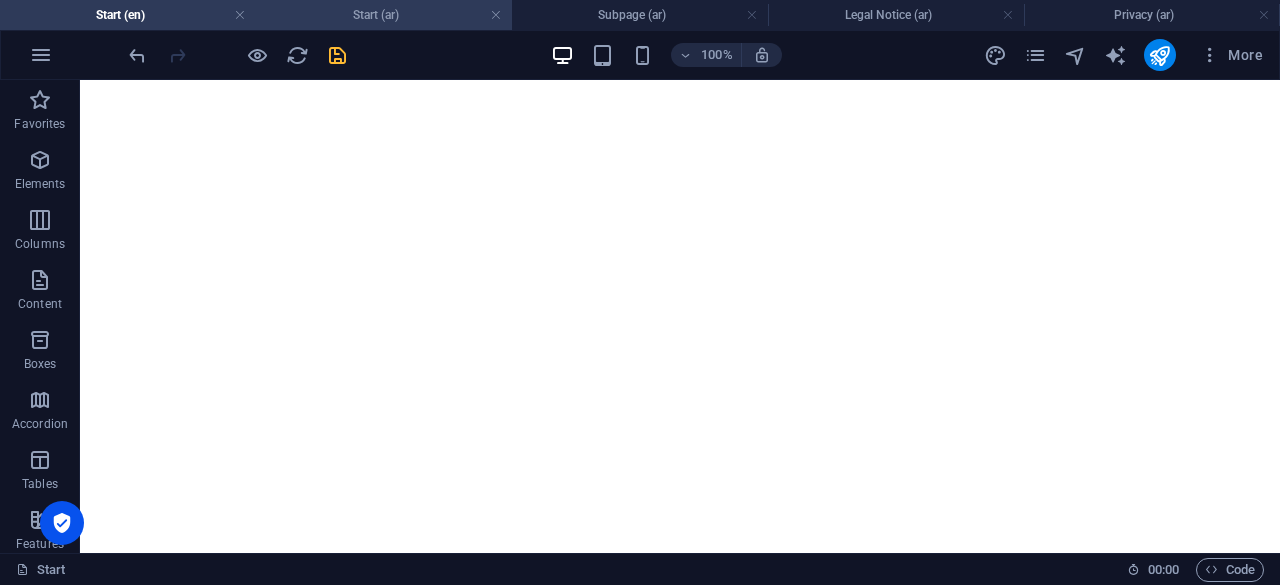 click on "Start (ar)" at bounding box center (384, 15) 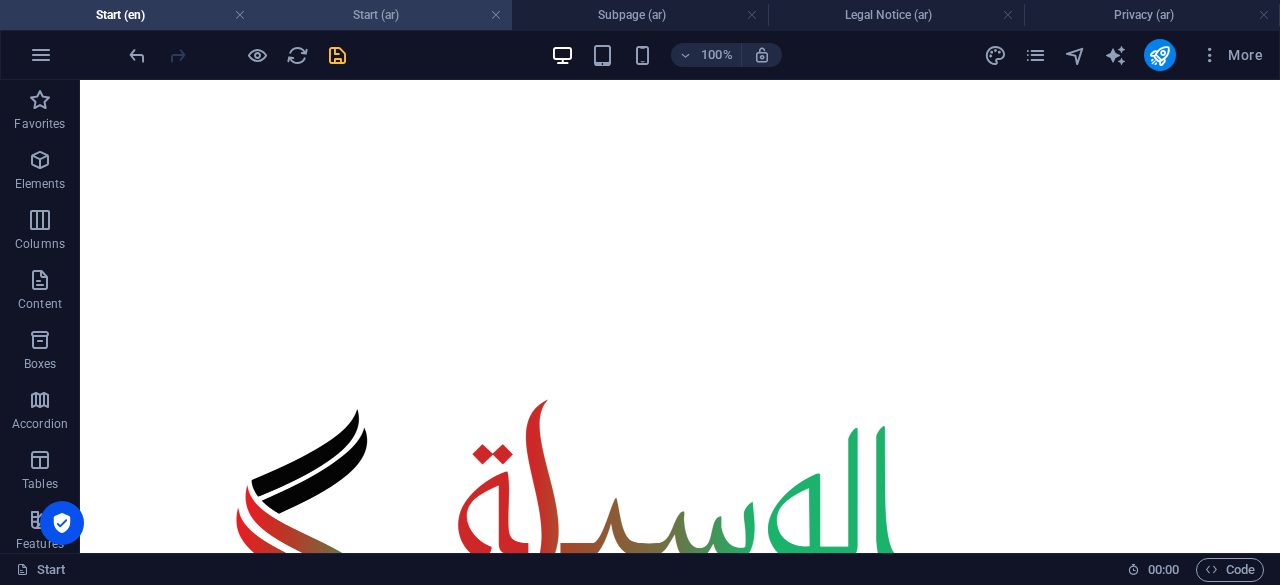 scroll, scrollTop: 764, scrollLeft: 0, axis: vertical 